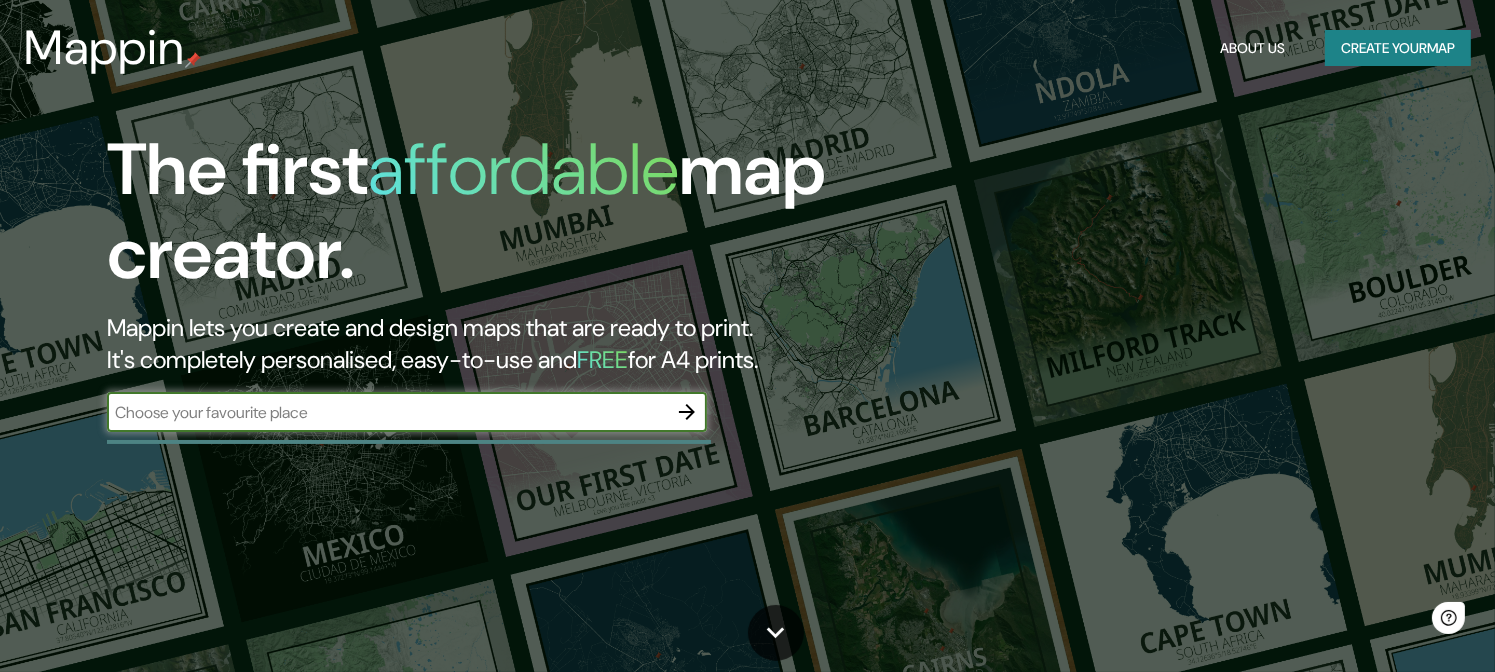 scroll, scrollTop: 0, scrollLeft: 0, axis: both 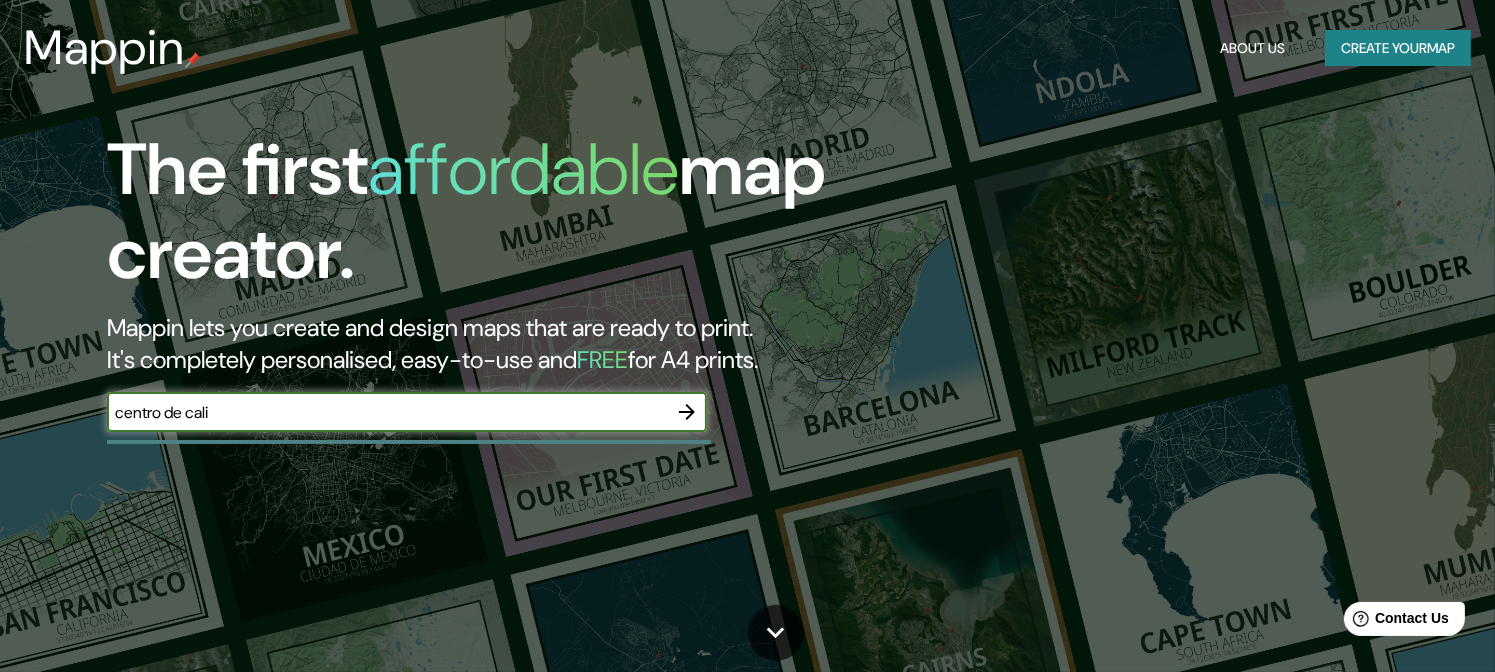type on "centro de cali" 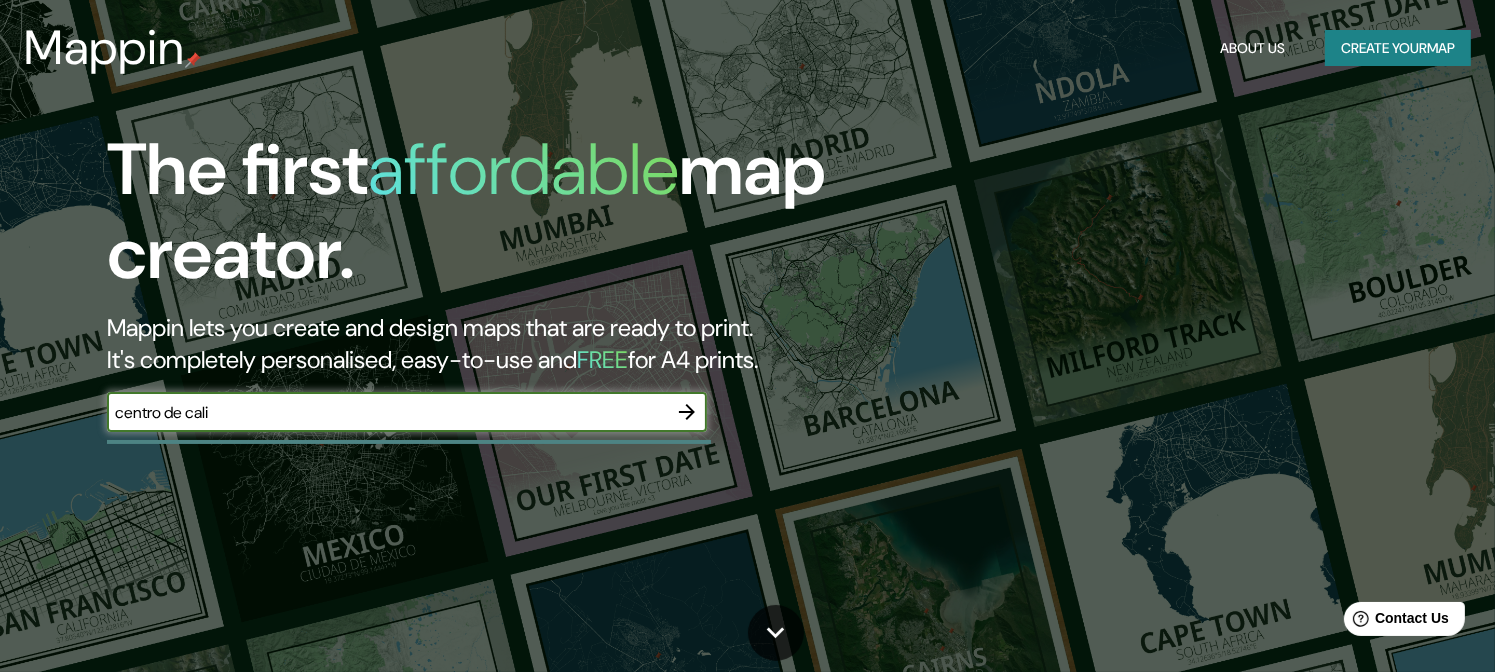 click 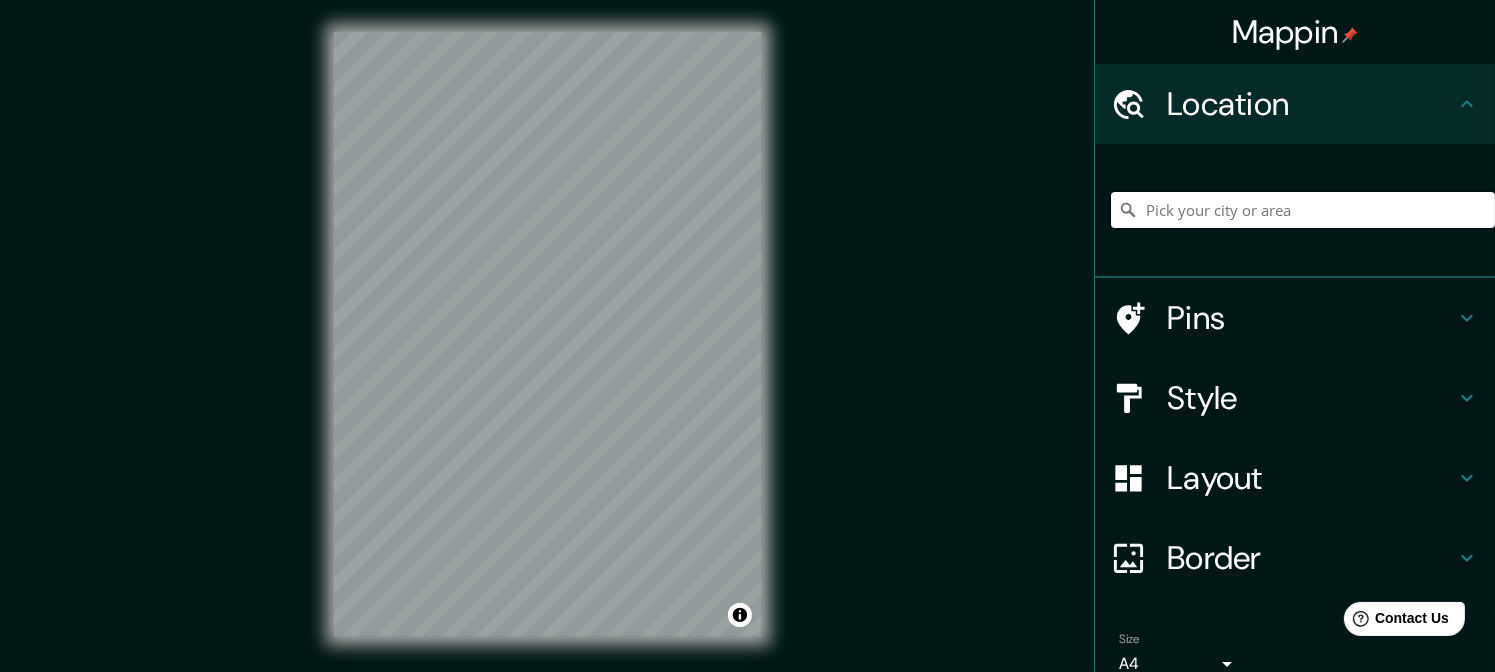 click at bounding box center (1303, 210) 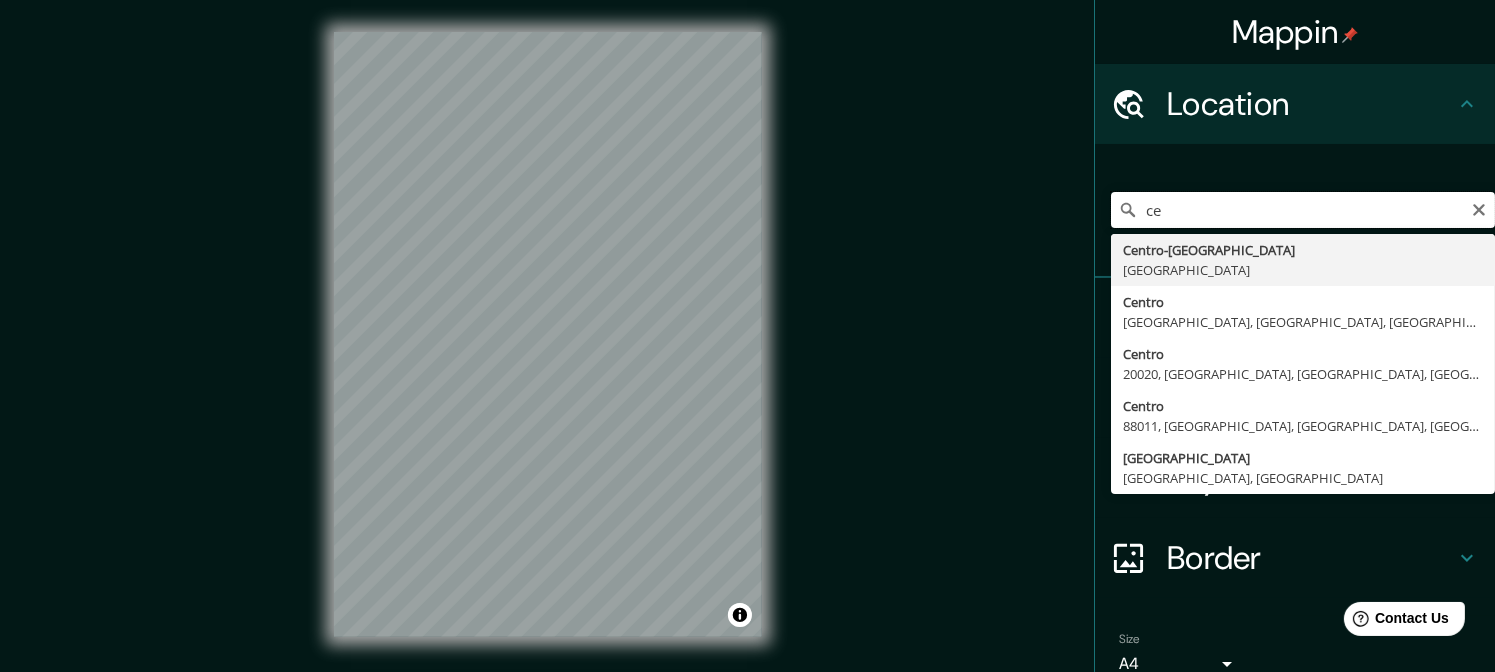 type on "c" 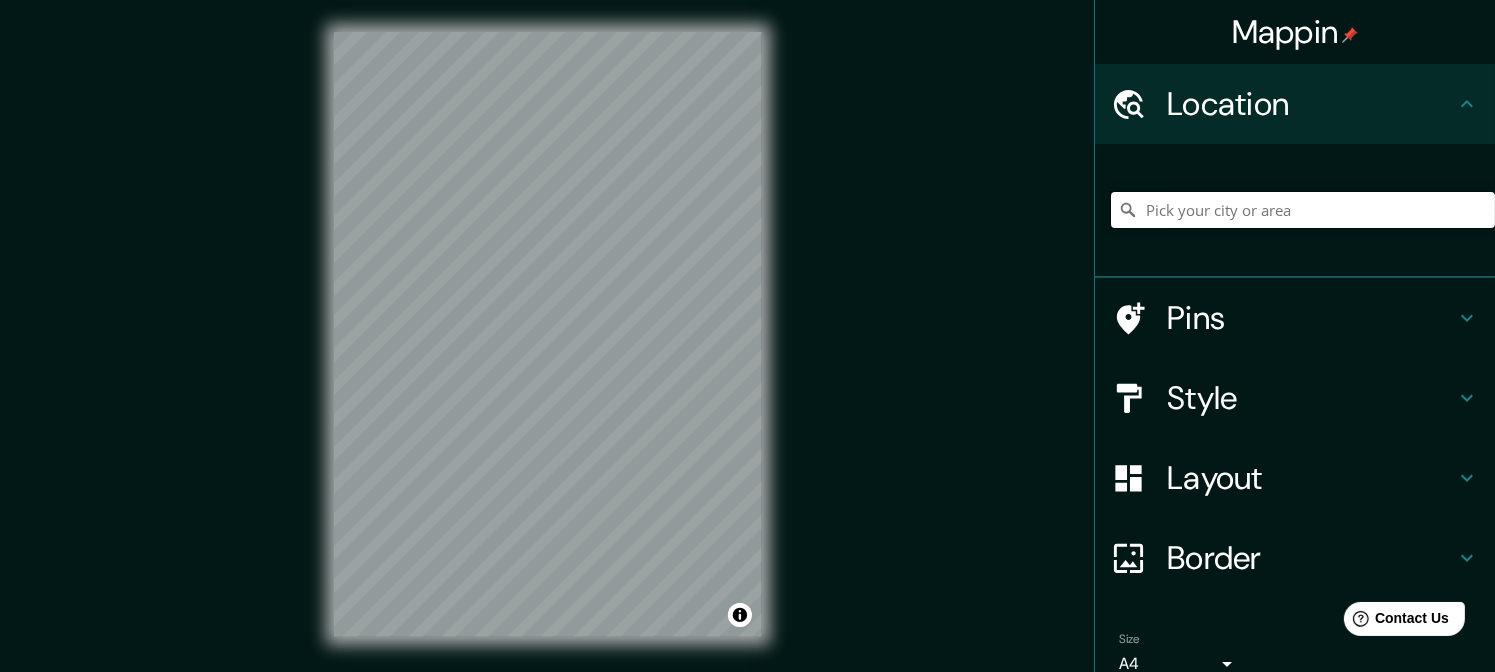 type on "c" 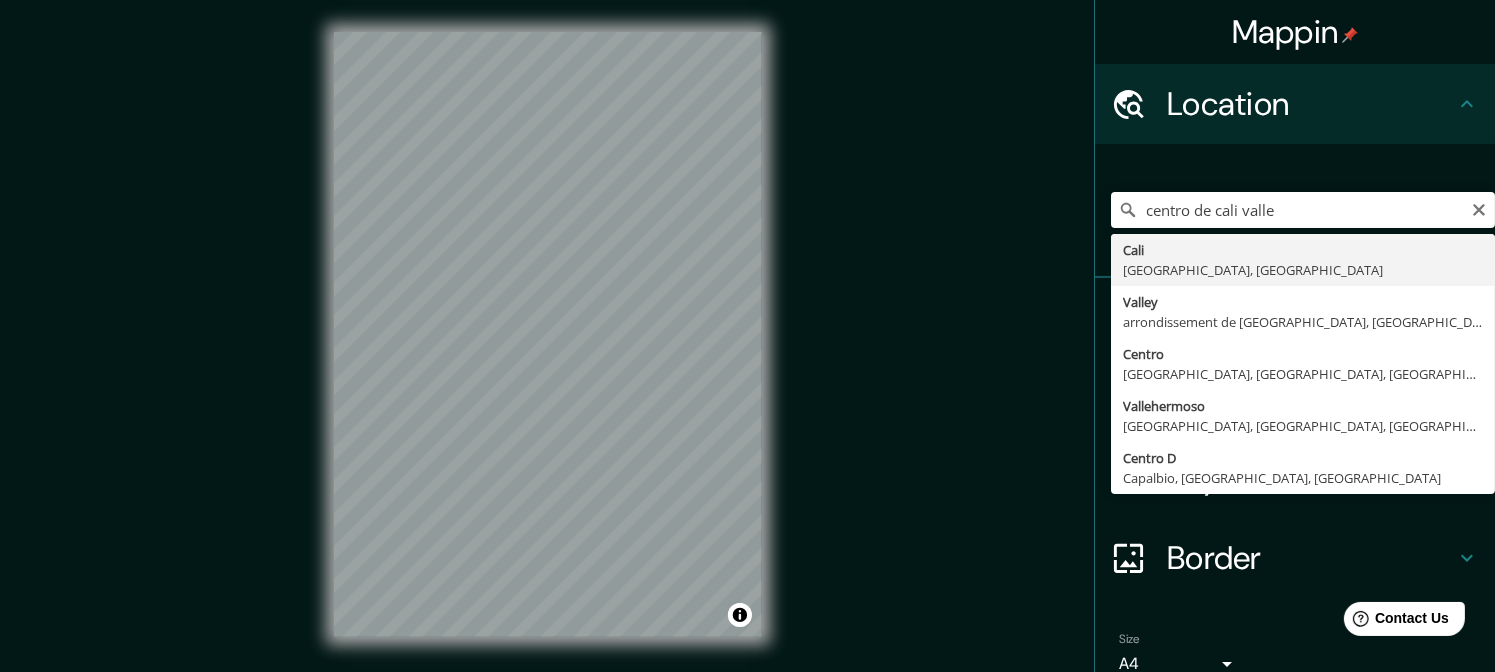 type on "[GEOGRAPHIC_DATA], [GEOGRAPHIC_DATA], [GEOGRAPHIC_DATA]" 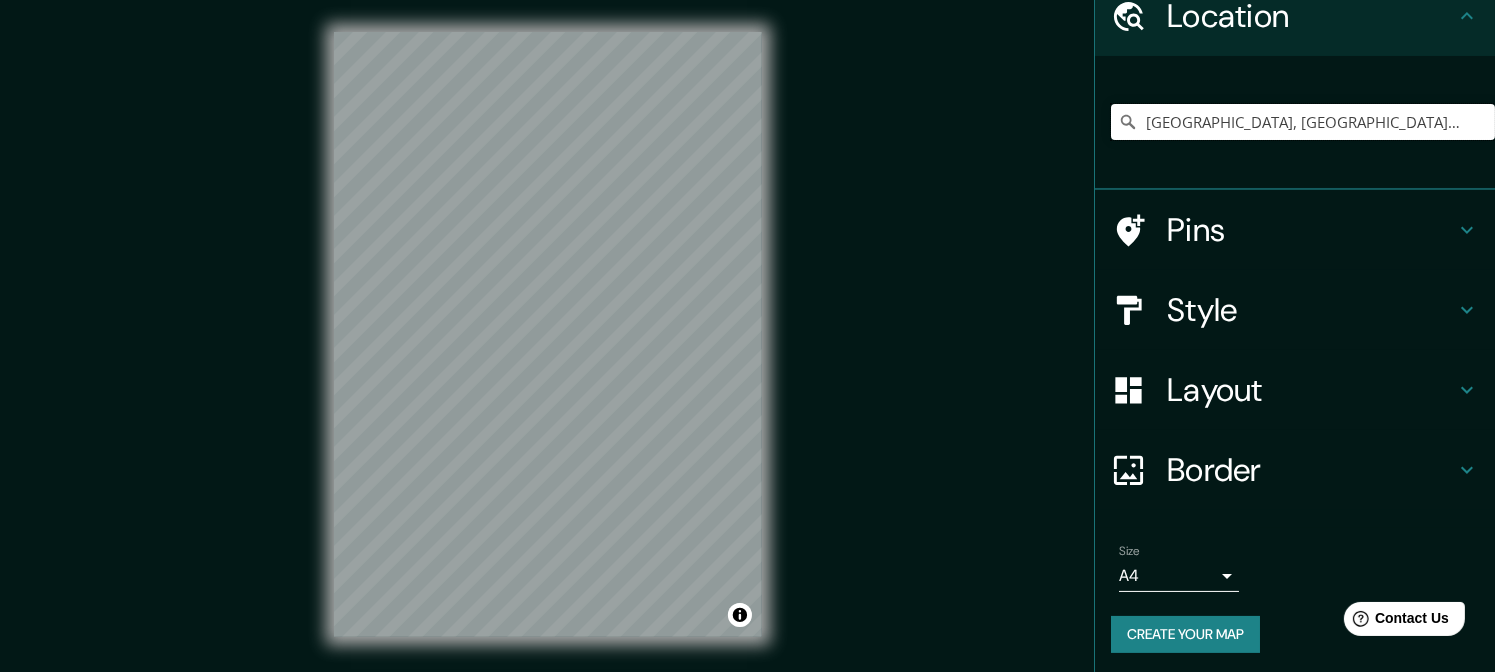 scroll, scrollTop: 92, scrollLeft: 0, axis: vertical 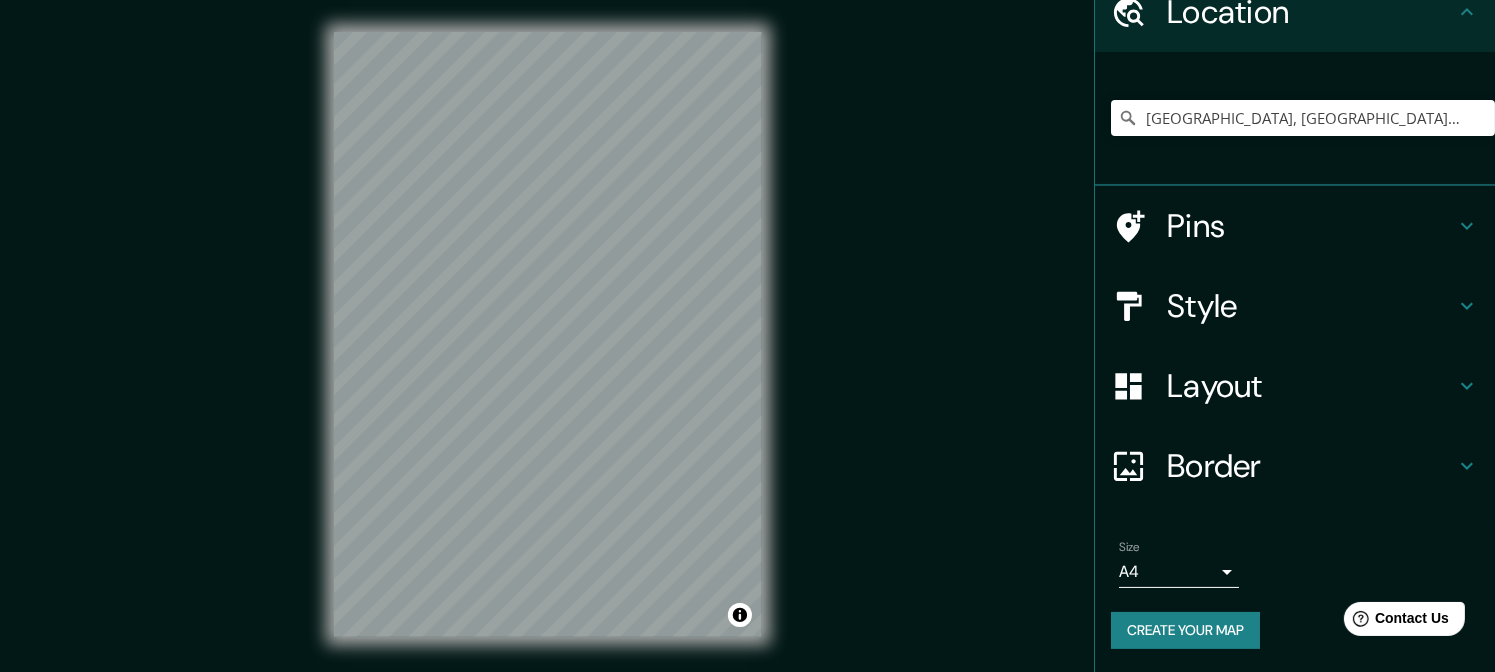 click on "Style" at bounding box center (1311, 306) 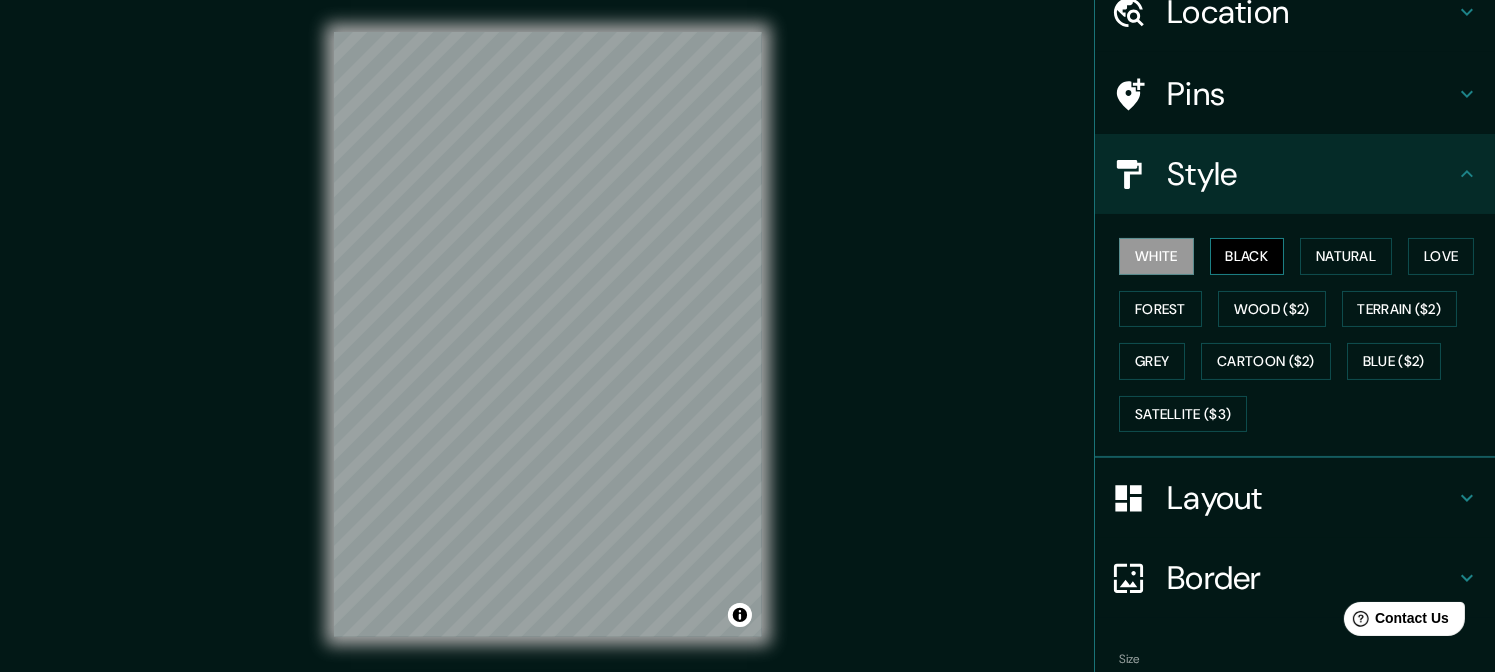 click on "Black" at bounding box center [1247, 256] 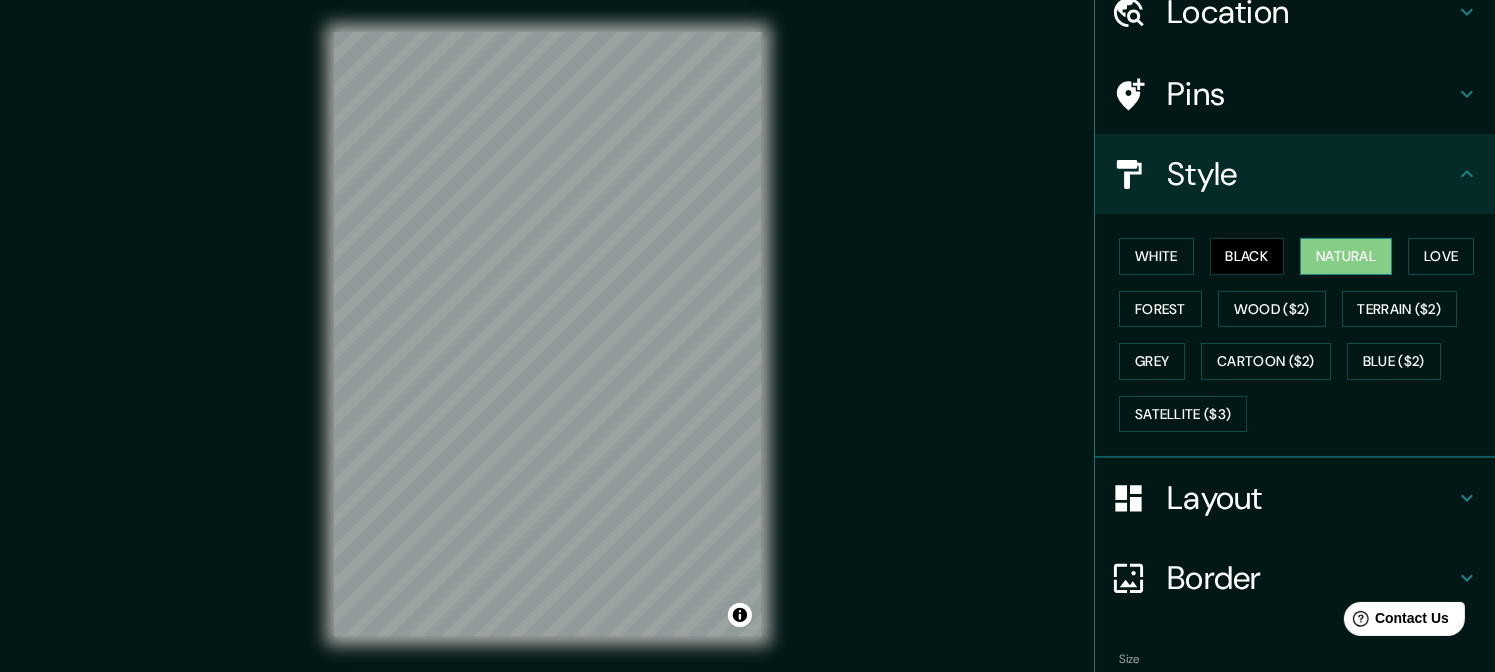 click on "Natural" at bounding box center (1346, 256) 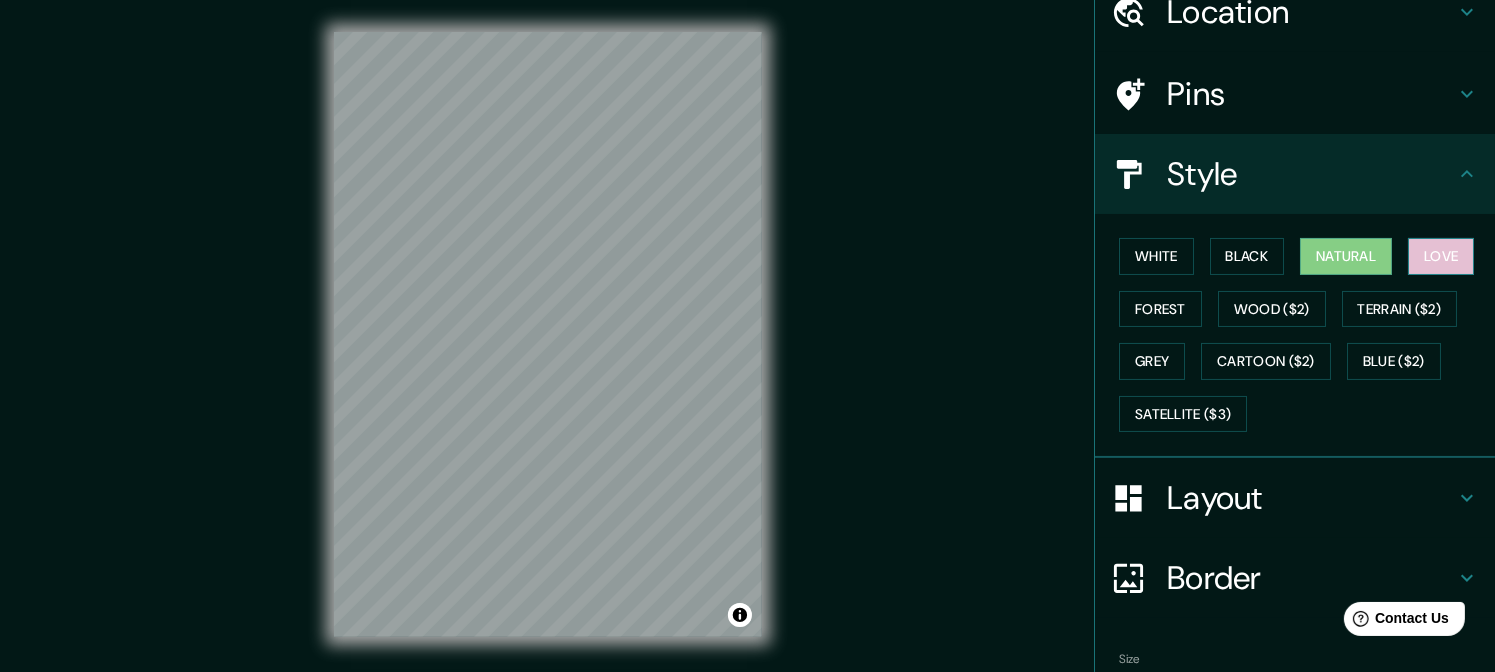 click on "Love" at bounding box center (1441, 256) 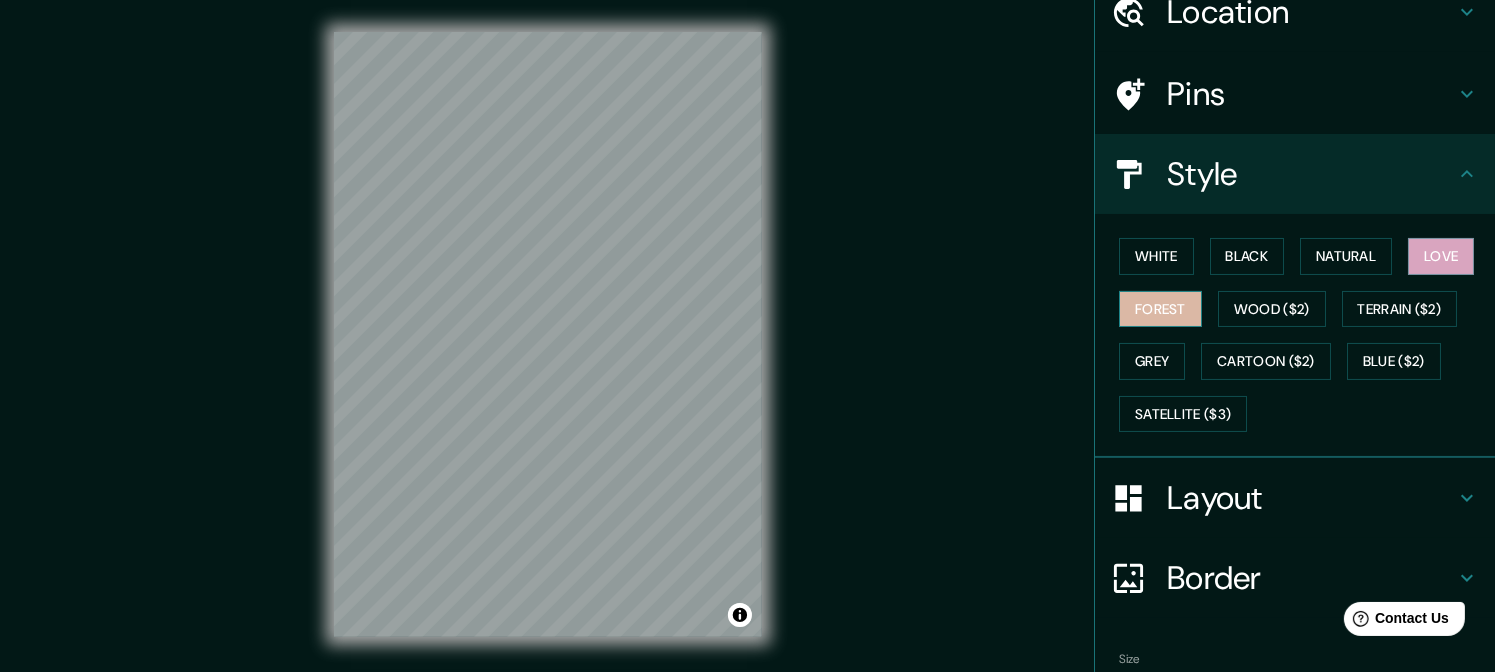 click on "Forest" at bounding box center [1160, 309] 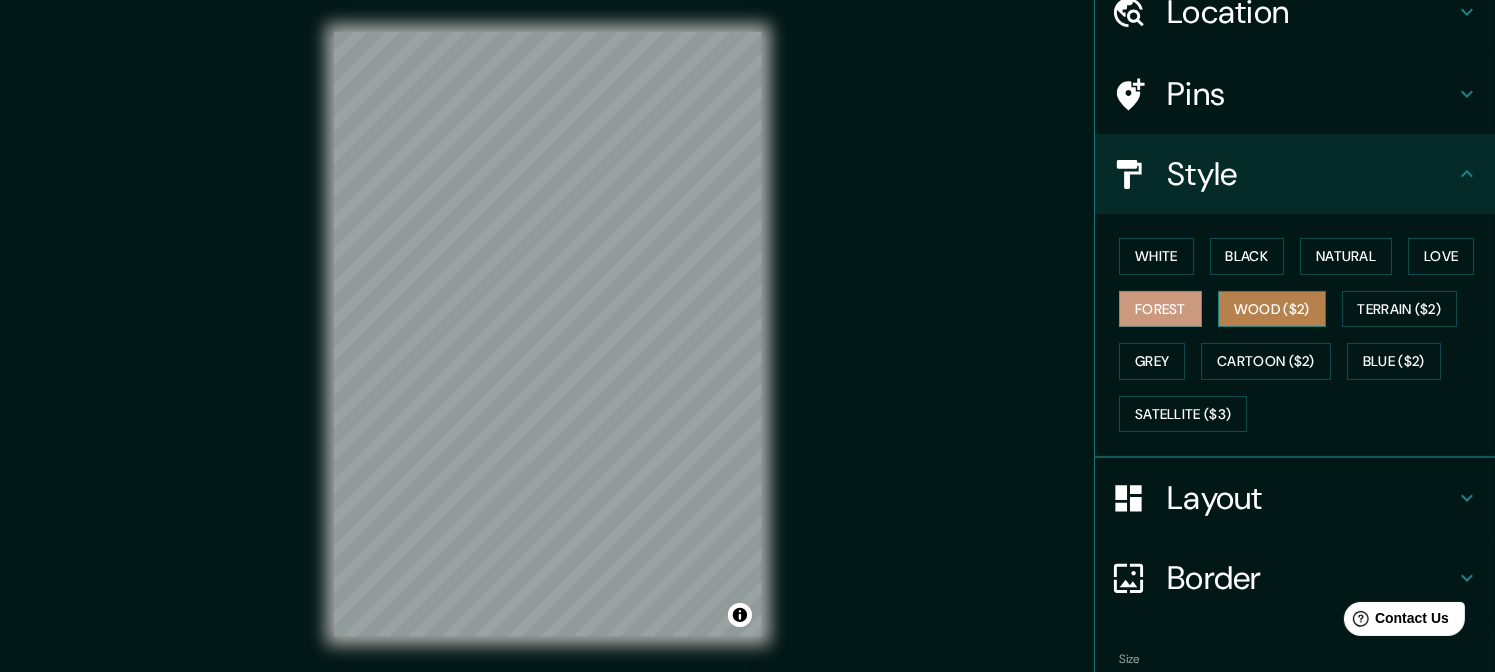 click on "Wood ($2)" at bounding box center (1272, 309) 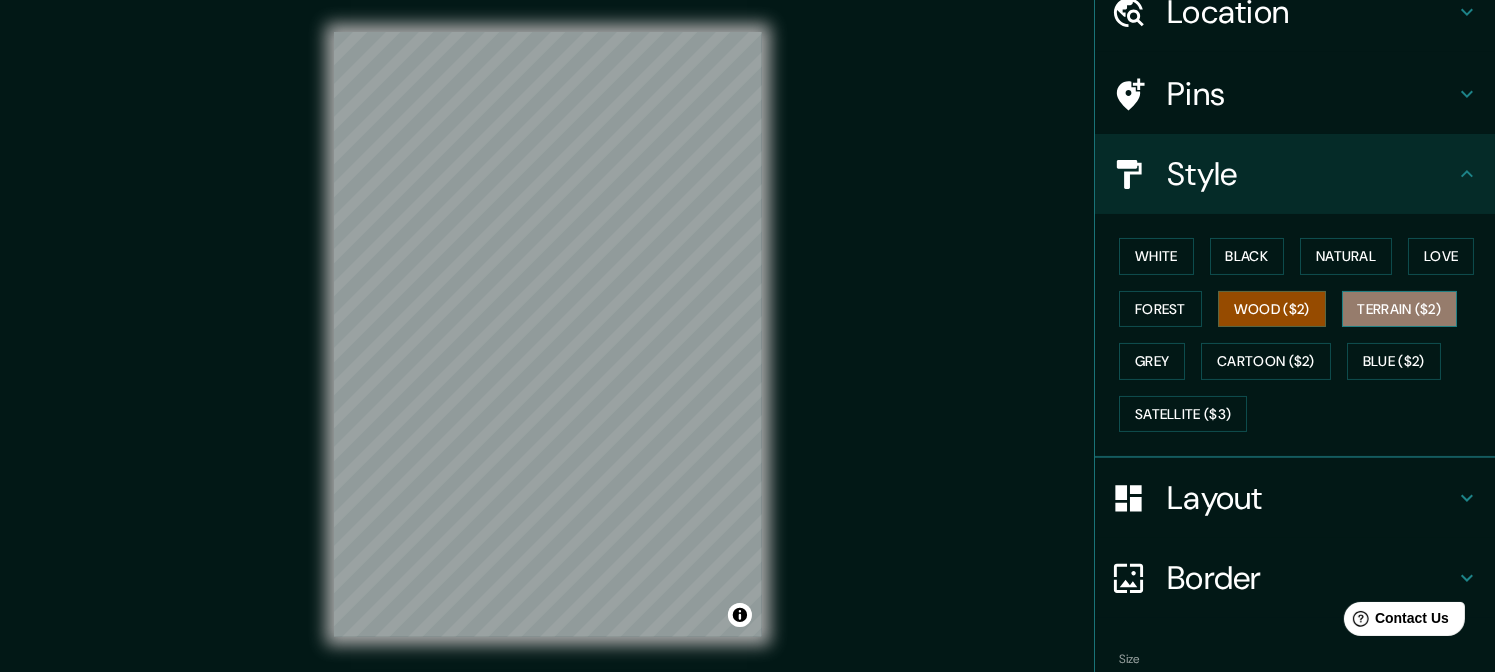 click on "Terrain ($2)" at bounding box center (1400, 309) 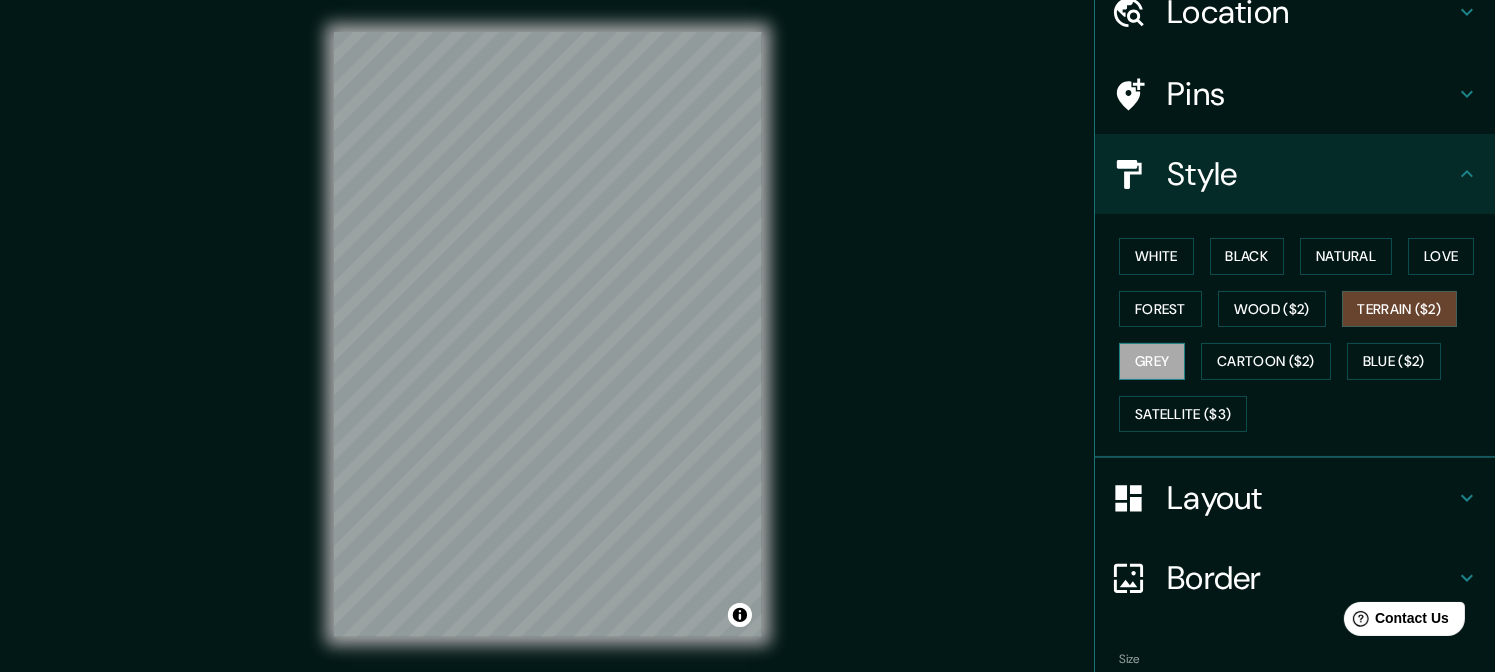 click on "Grey" at bounding box center (1152, 361) 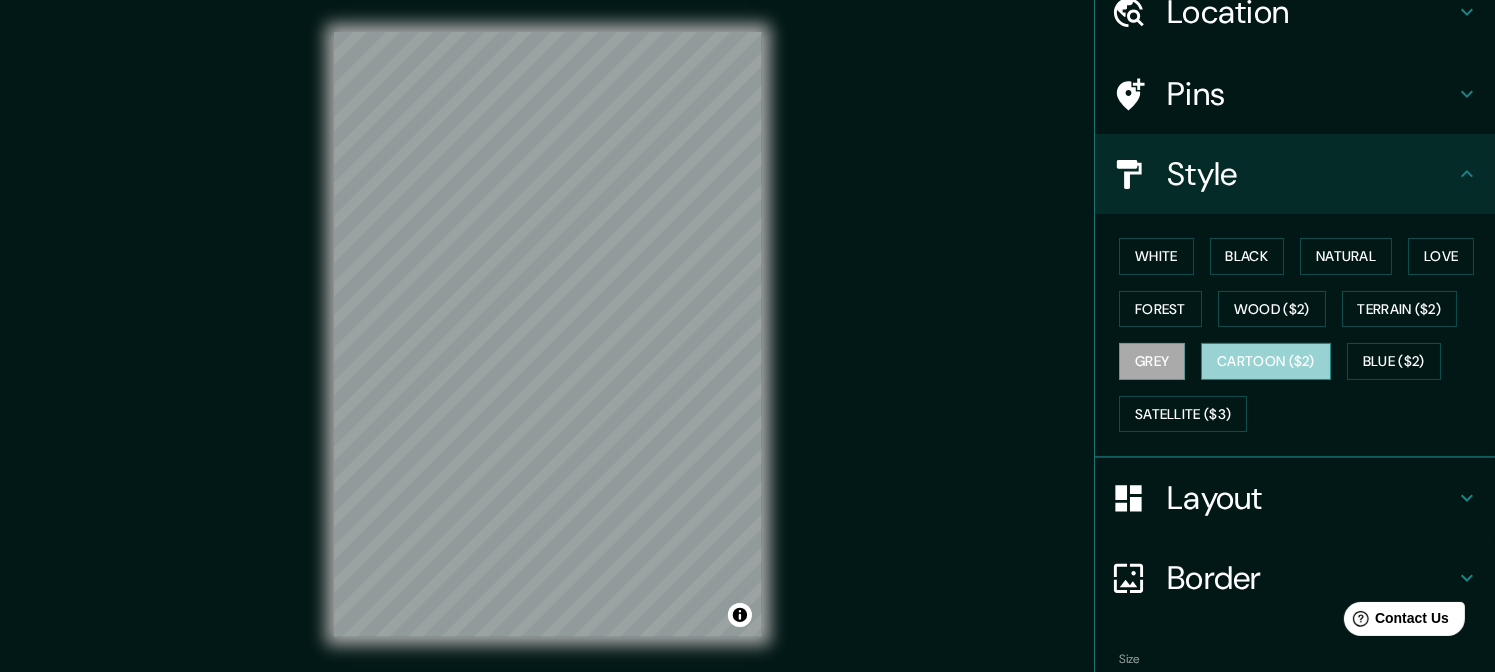 click on "Cartoon ($2)" at bounding box center [1266, 361] 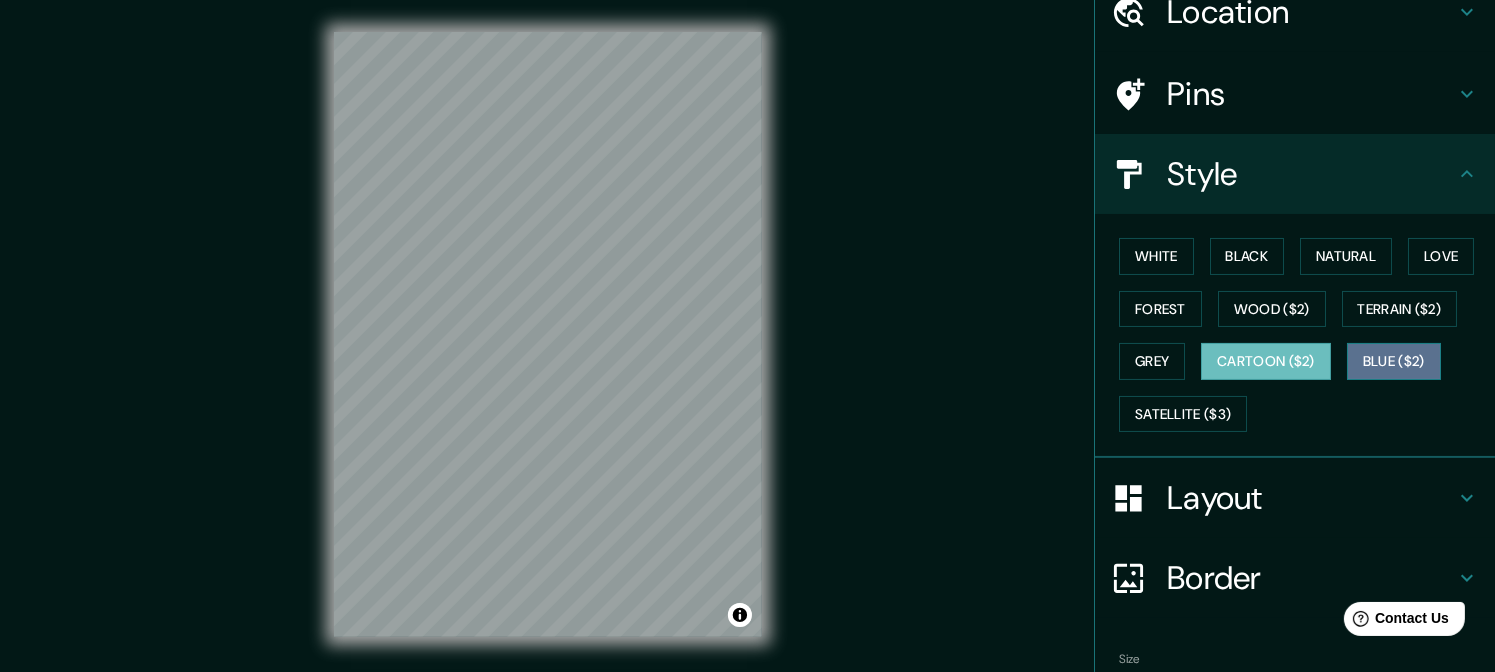 click on "Blue ($2)" at bounding box center (1394, 361) 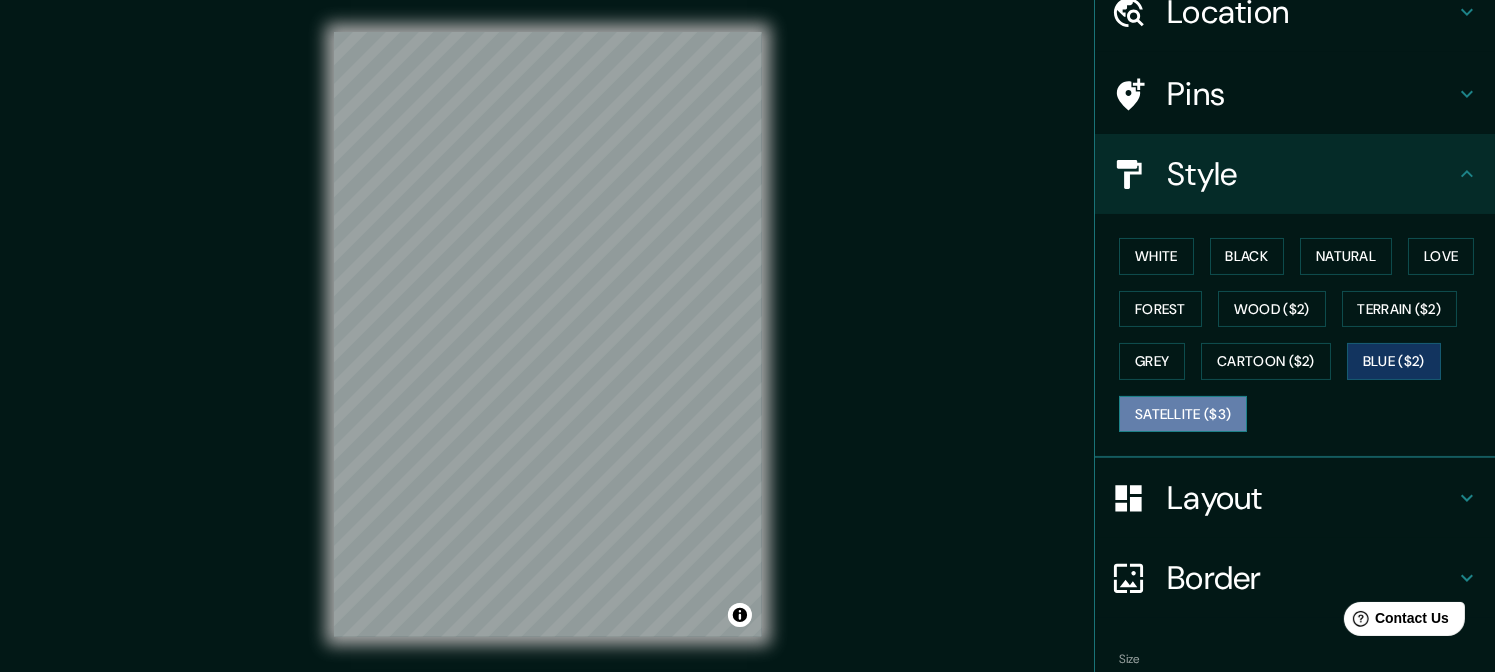 click on "Satellite ($3)" at bounding box center [1183, 414] 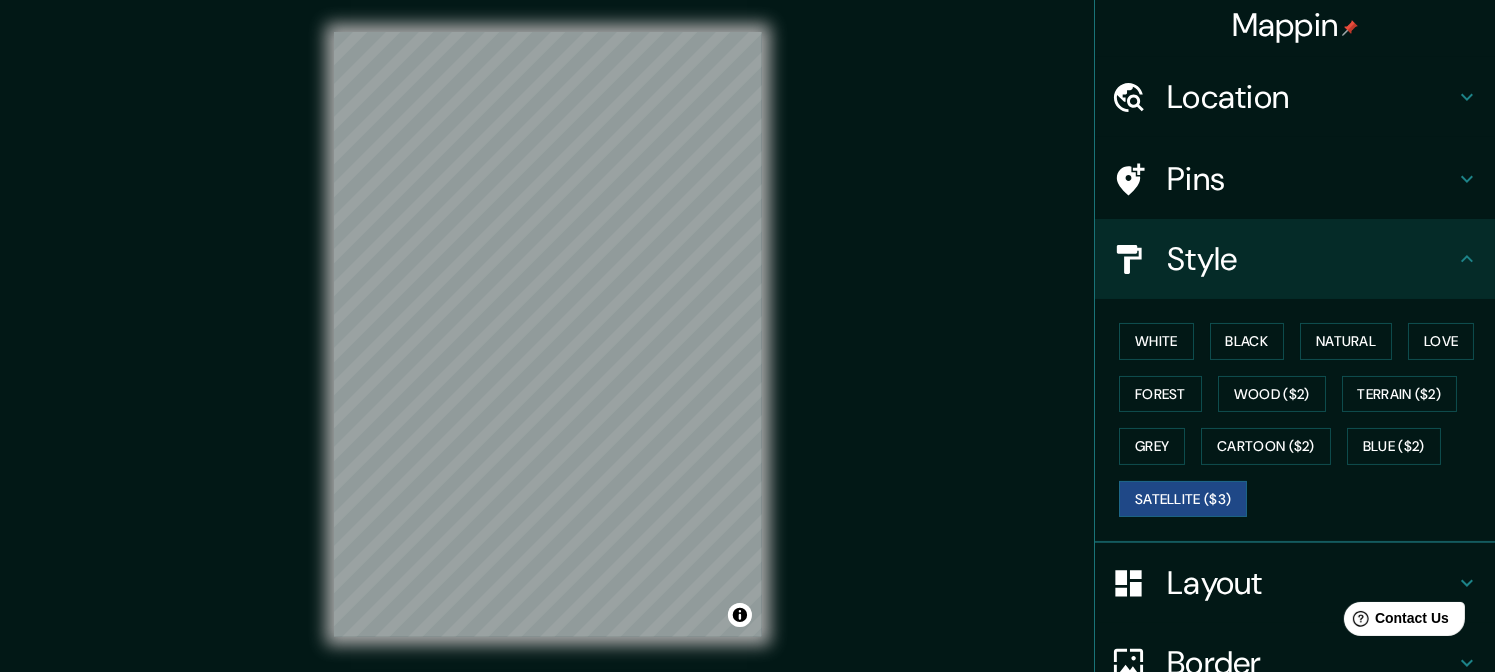scroll, scrollTop: 0, scrollLeft: 0, axis: both 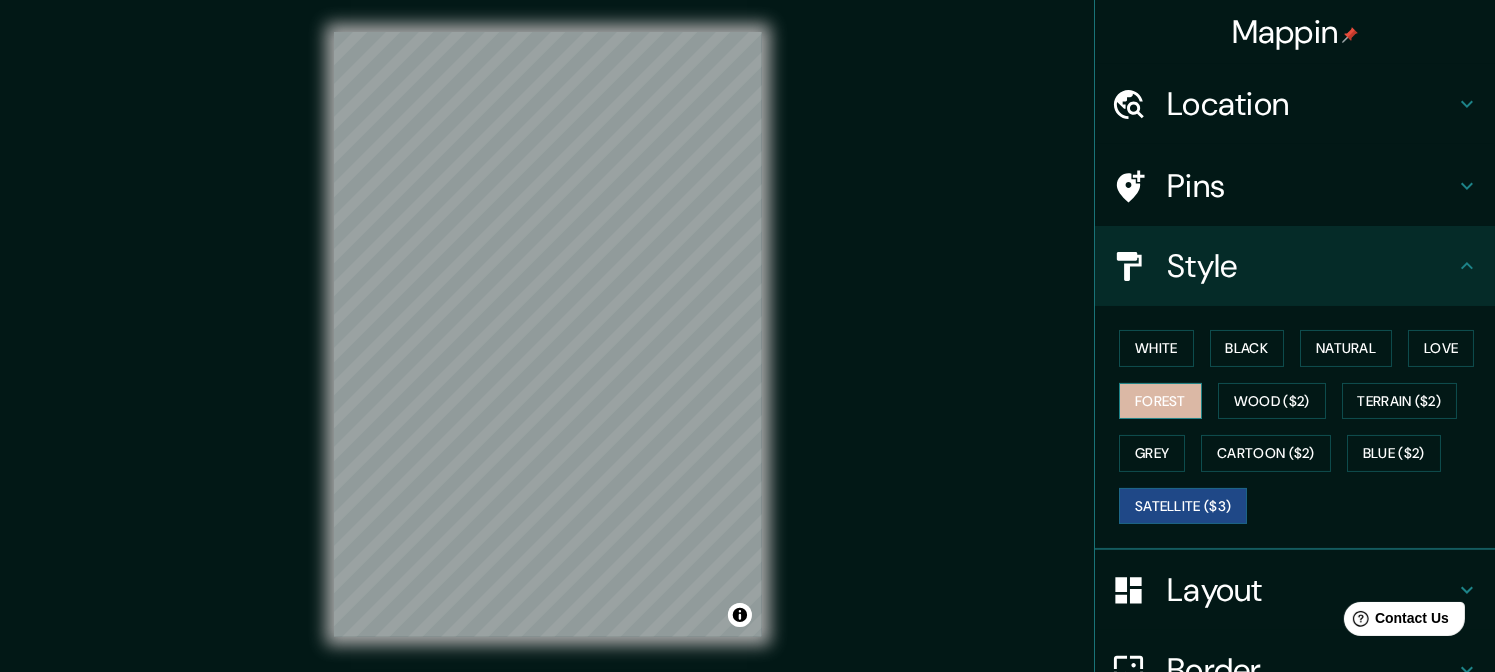 click on "Forest" at bounding box center (1160, 401) 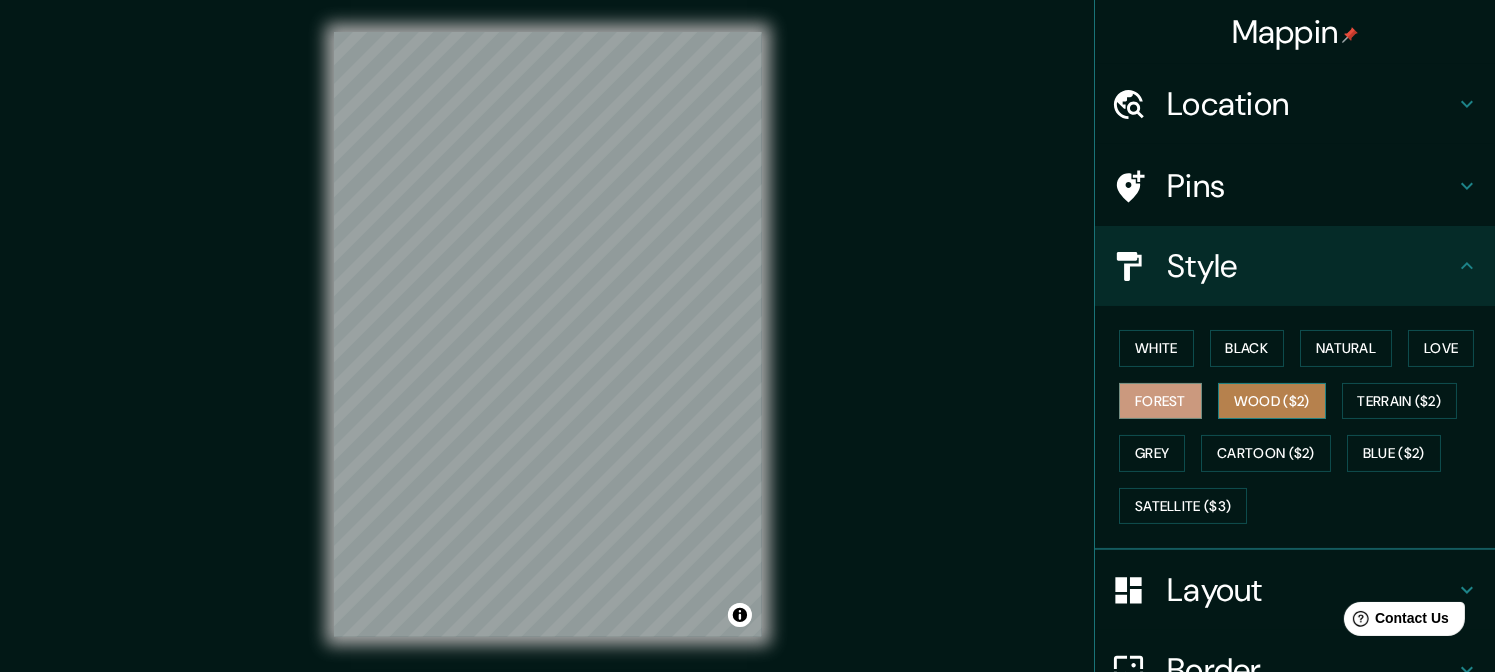 click on "Wood ($2)" at bounding box center [1272, 401] 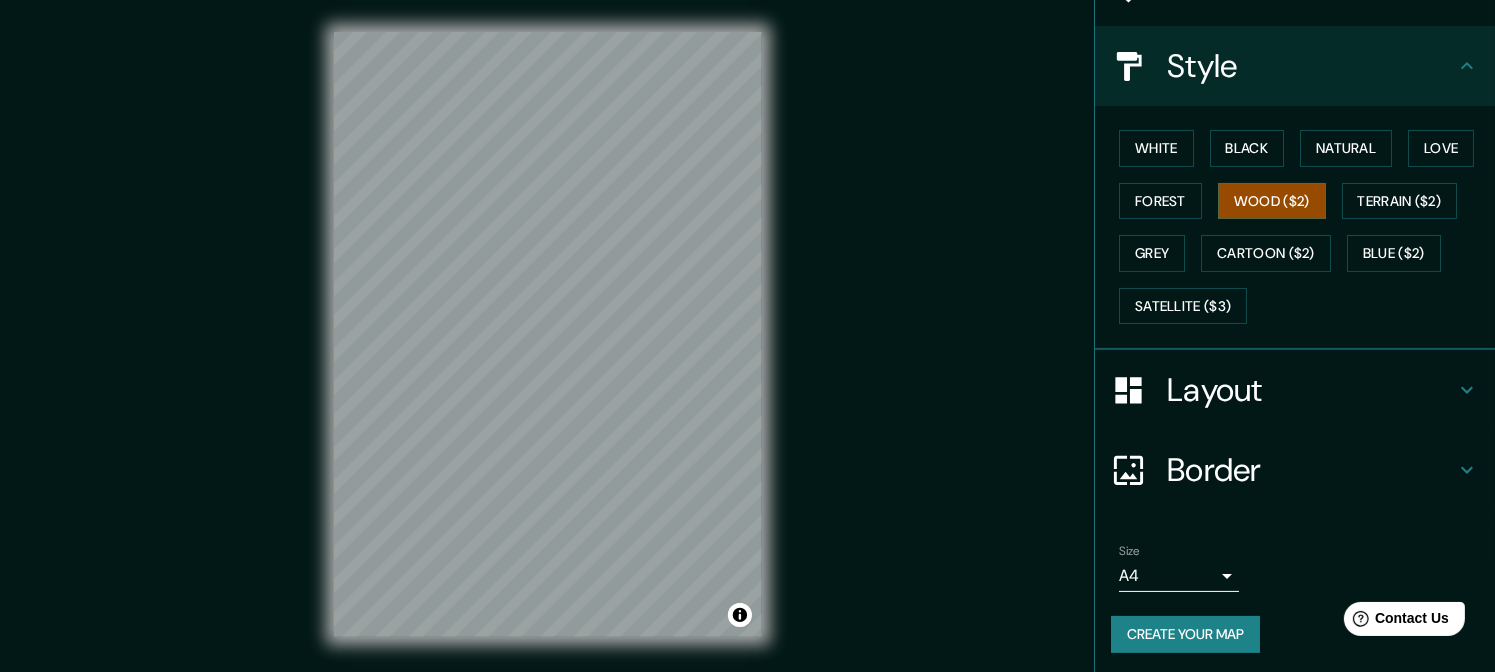 click on "Layout" at bounding box center [1311, 390] 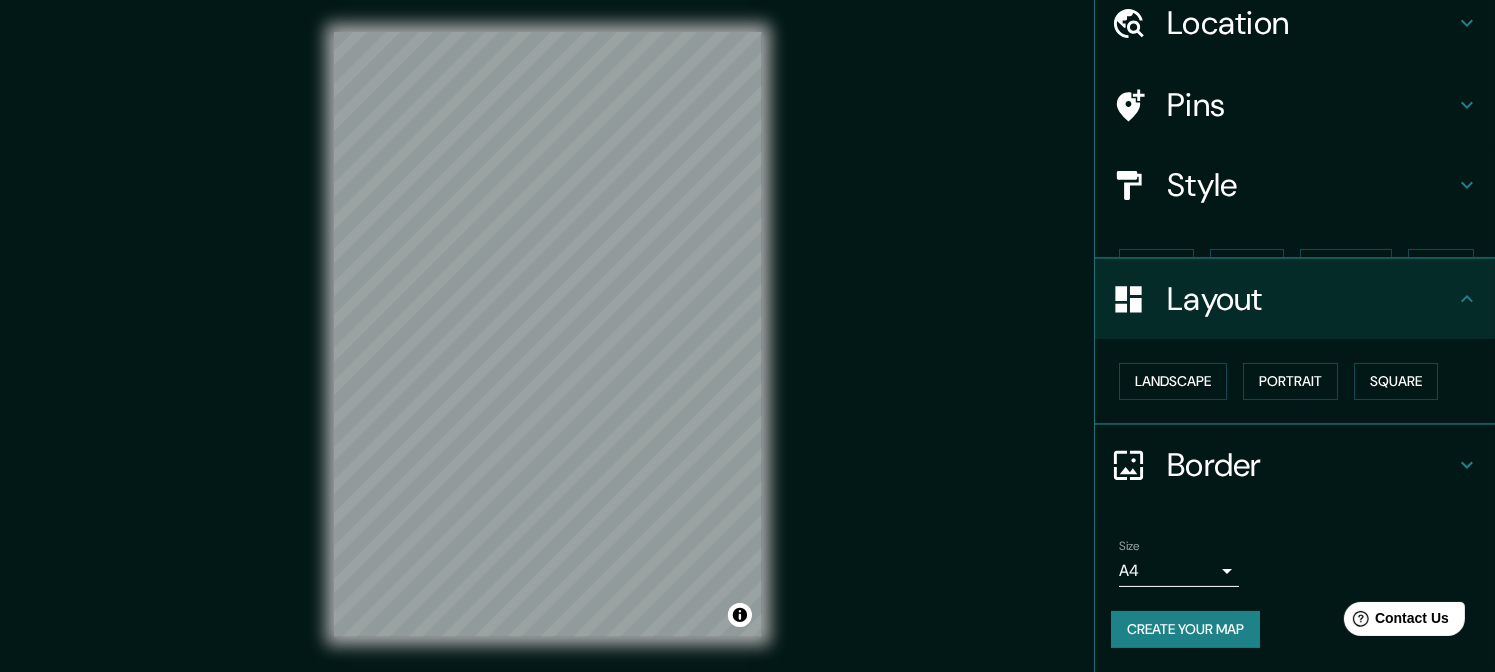 scroll, scrollTop: 45, scrollLeft: 0, axis: vertical 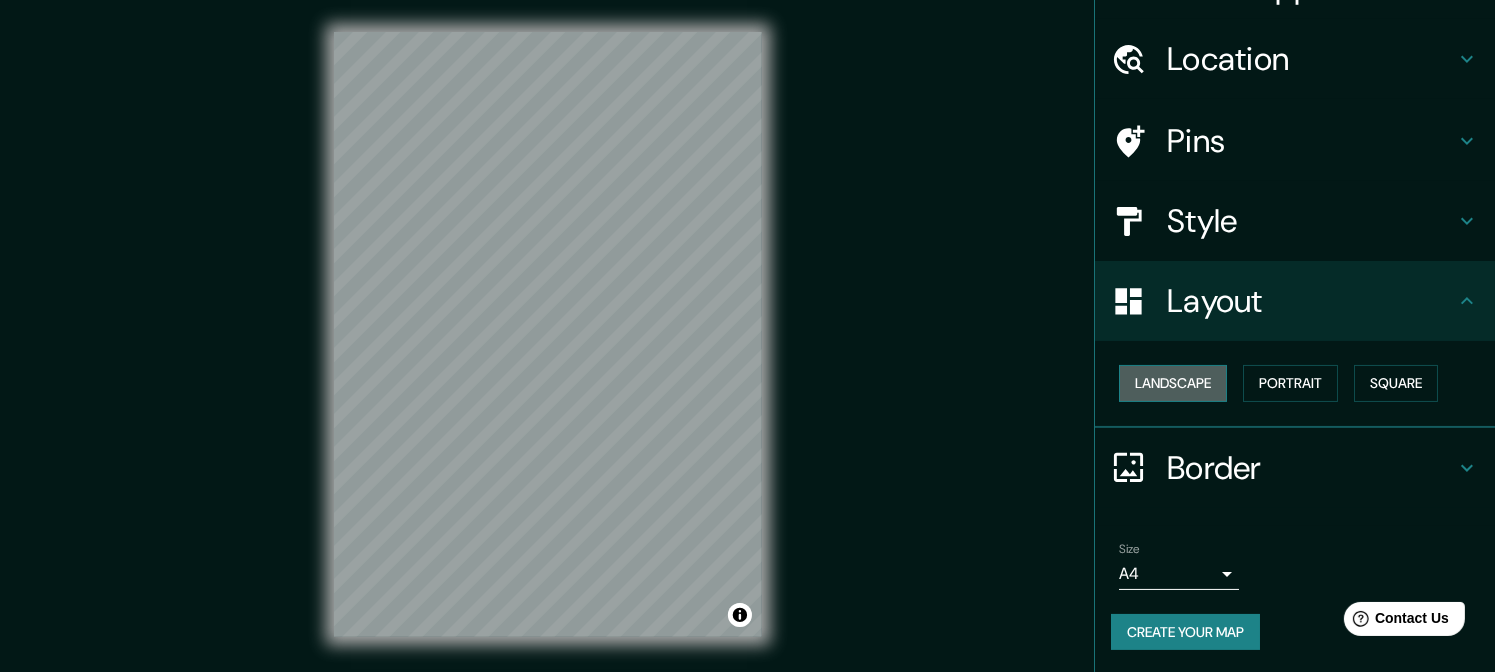 click on "Landscape" at bounding box center (1173, 383) 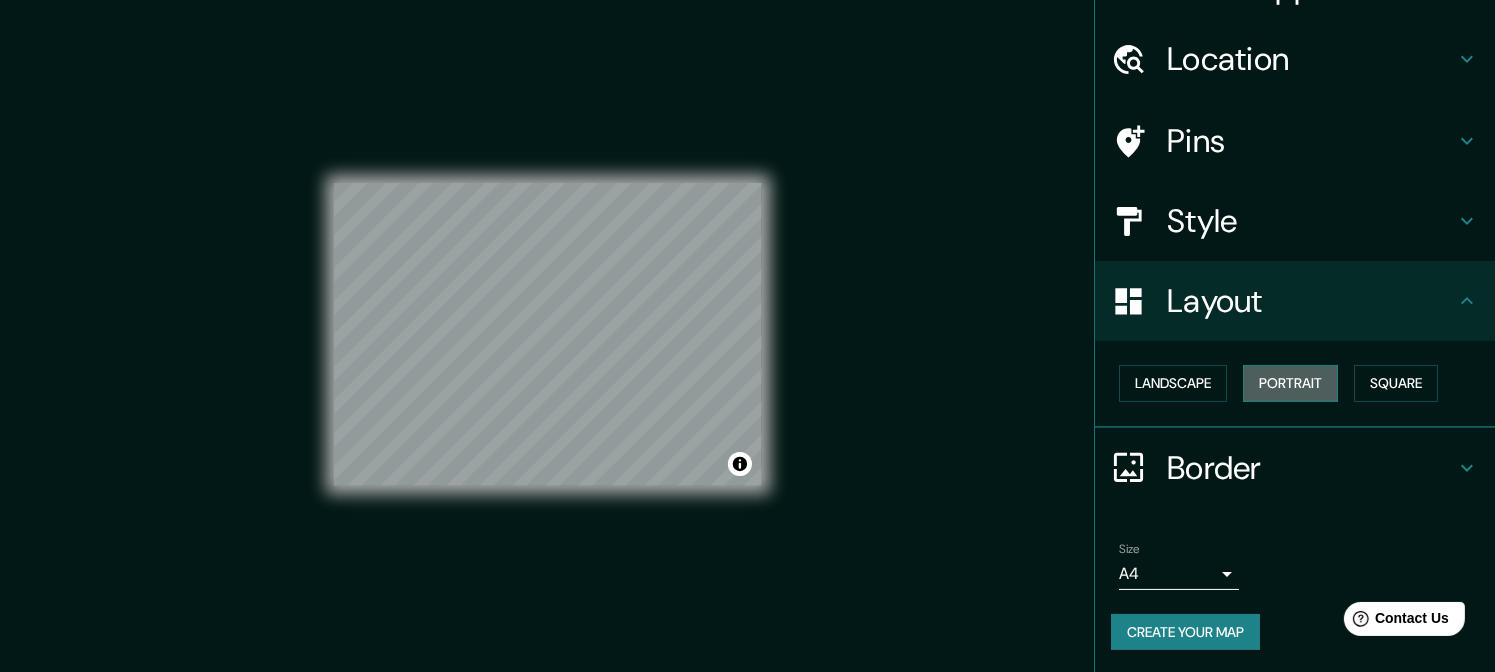 click on "Portrait" at bounding box center (1290, 383) 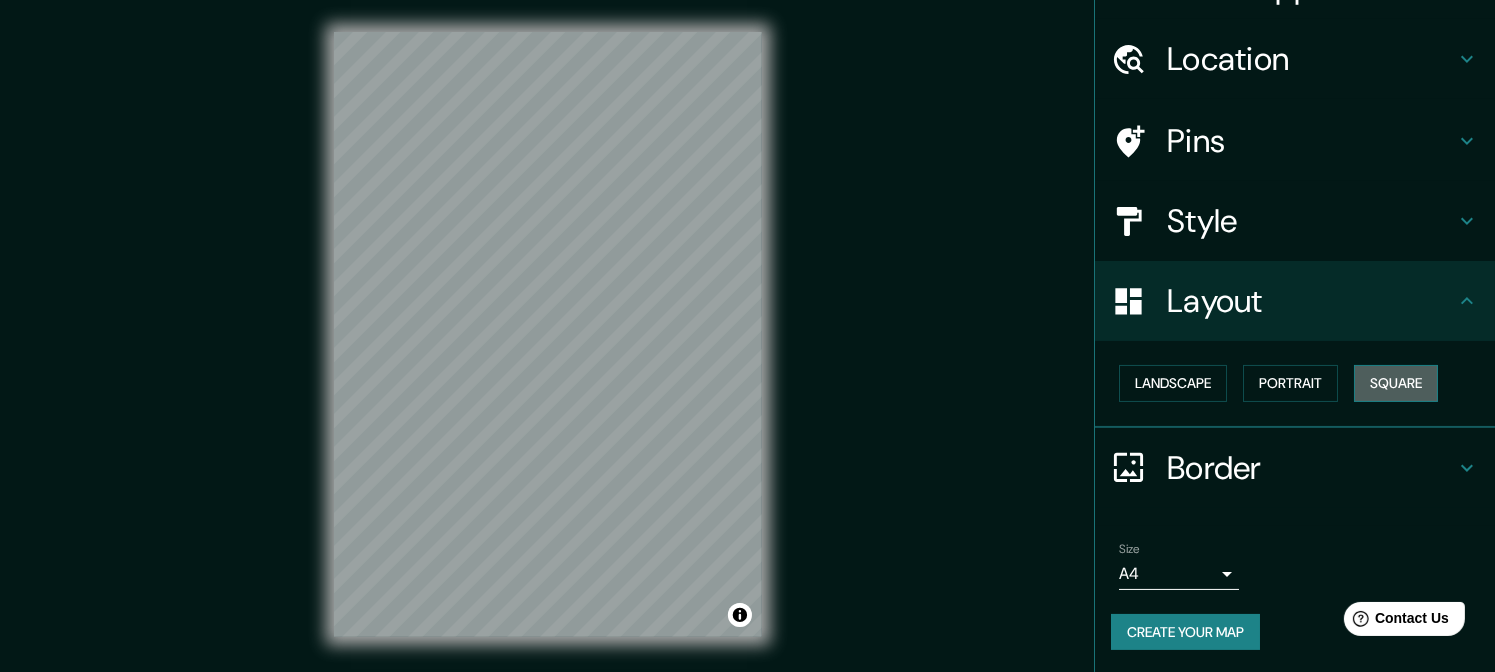 click on "Square" at bounding box center (1396, 383) 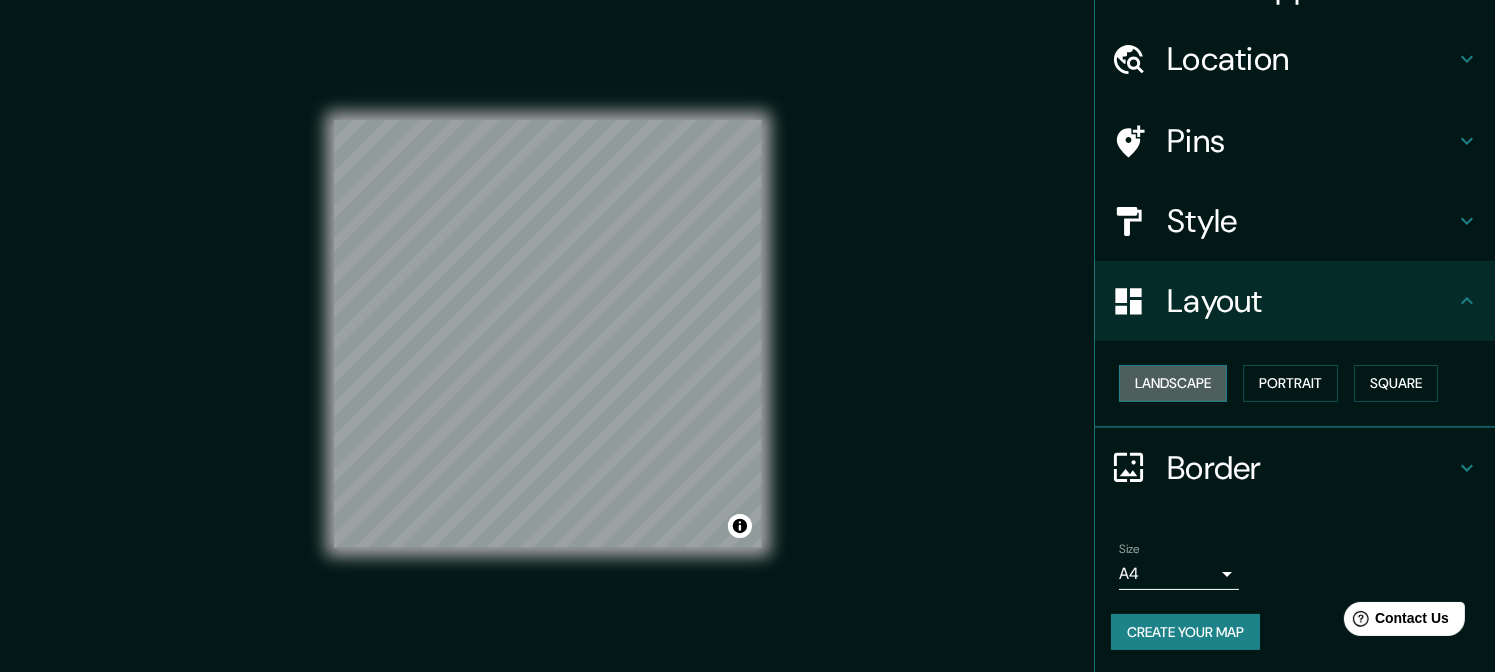 click on "Landscape" at bounding box center (1173, 383) 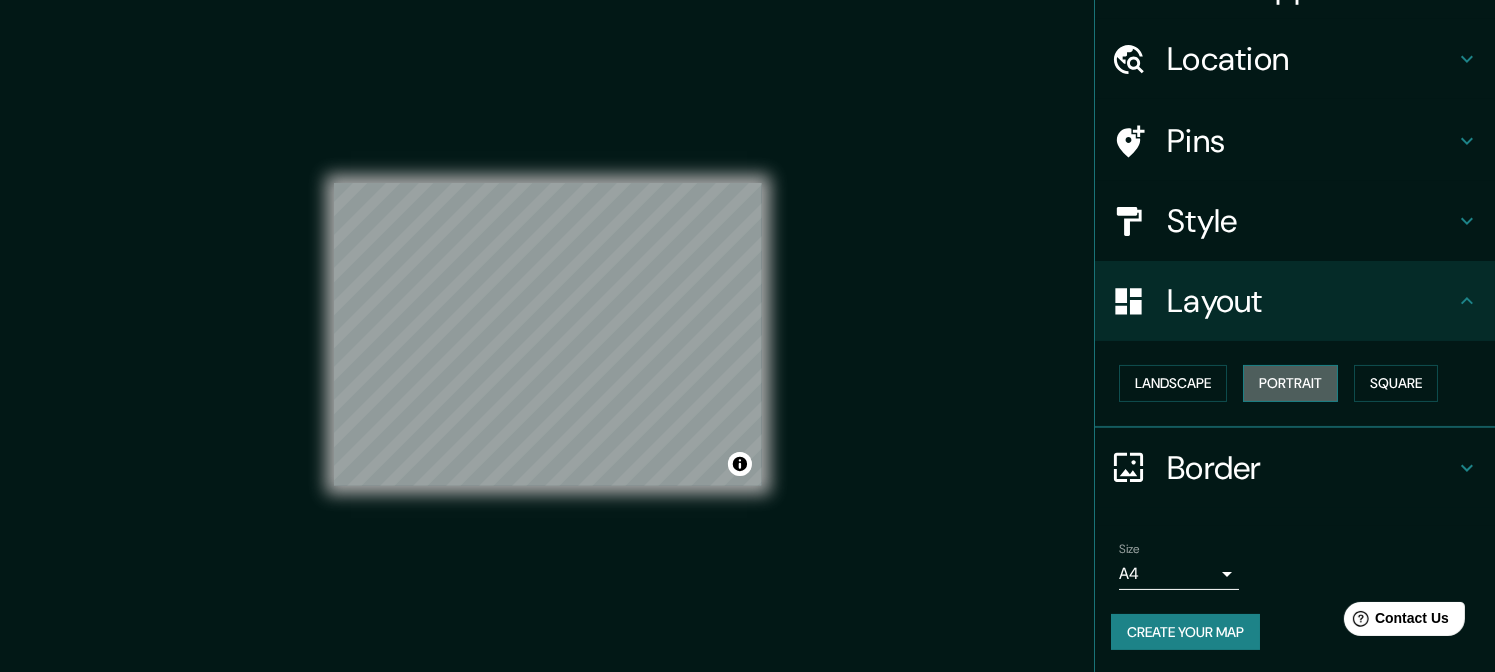 click on "Portrait" at bounding box center [1290, 383] 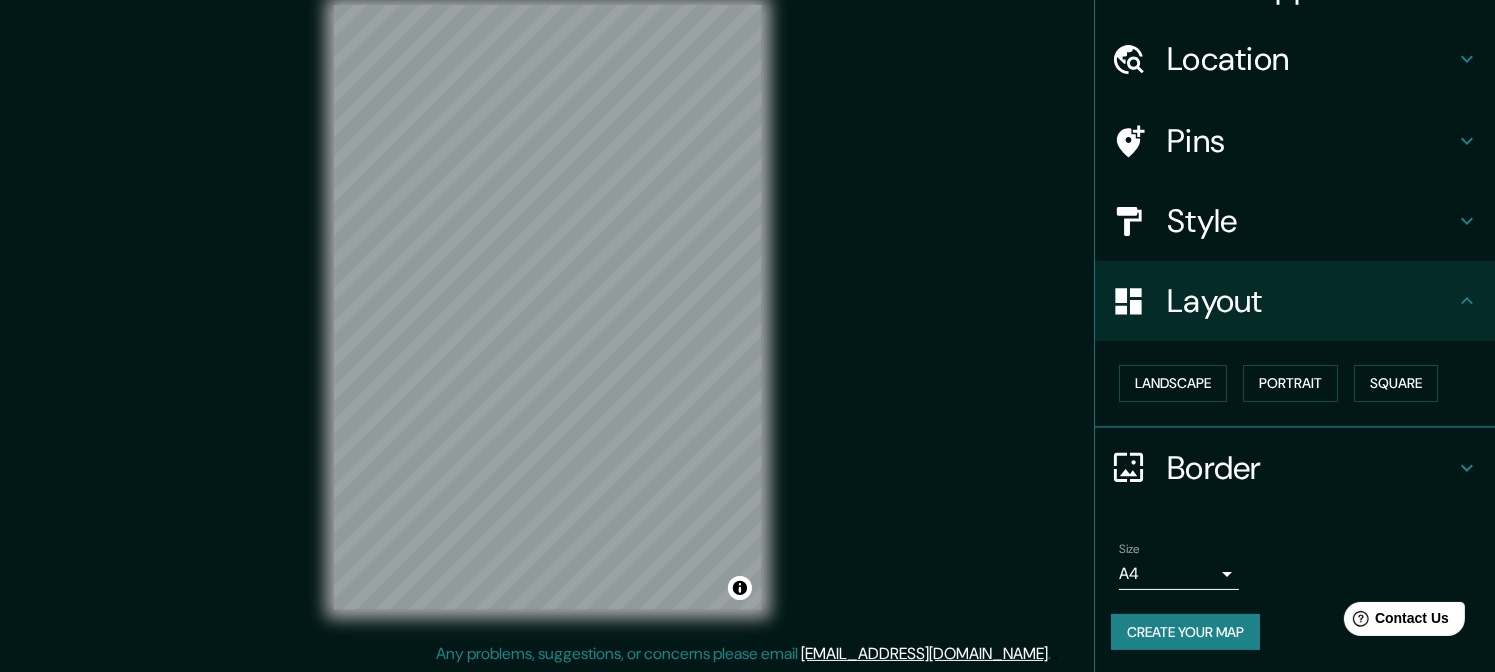 scroll, scrollTop: 28, scrollLeft: 0, axis: vertical 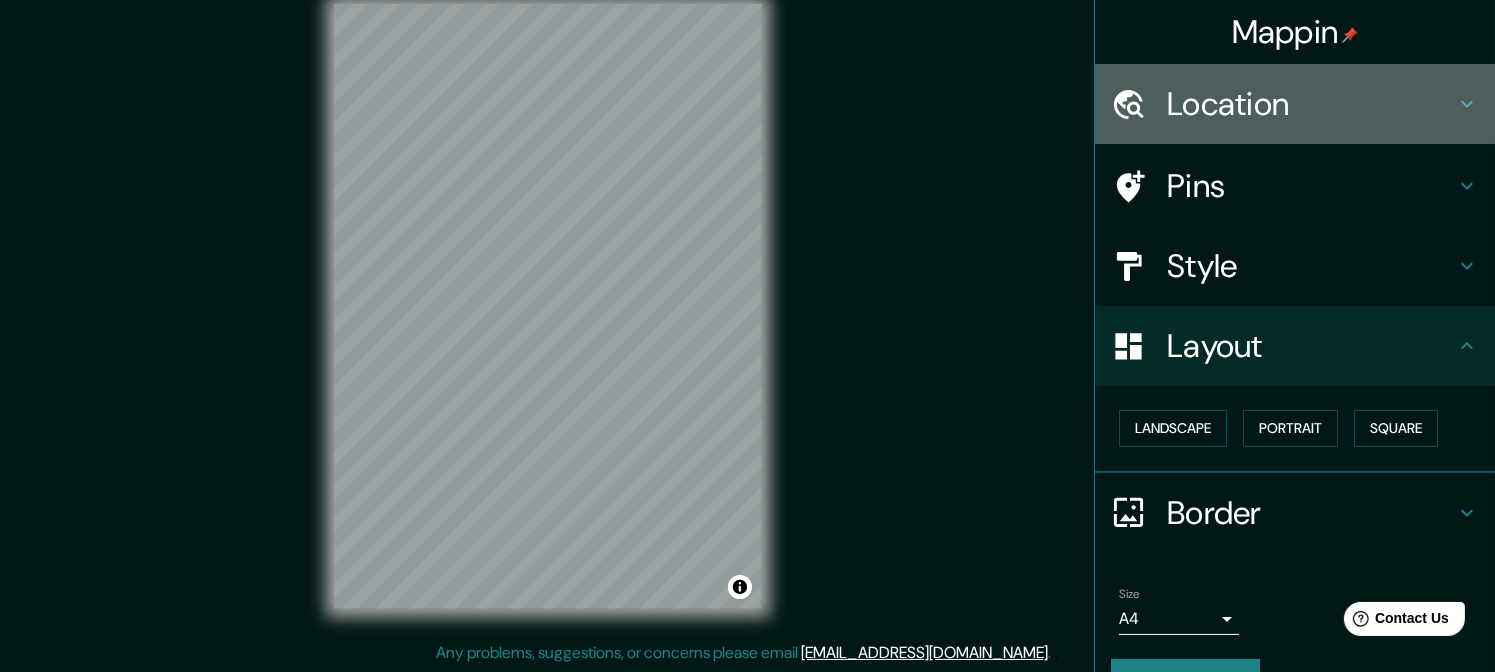 click on "Location" at bounding box center (1311, 104) 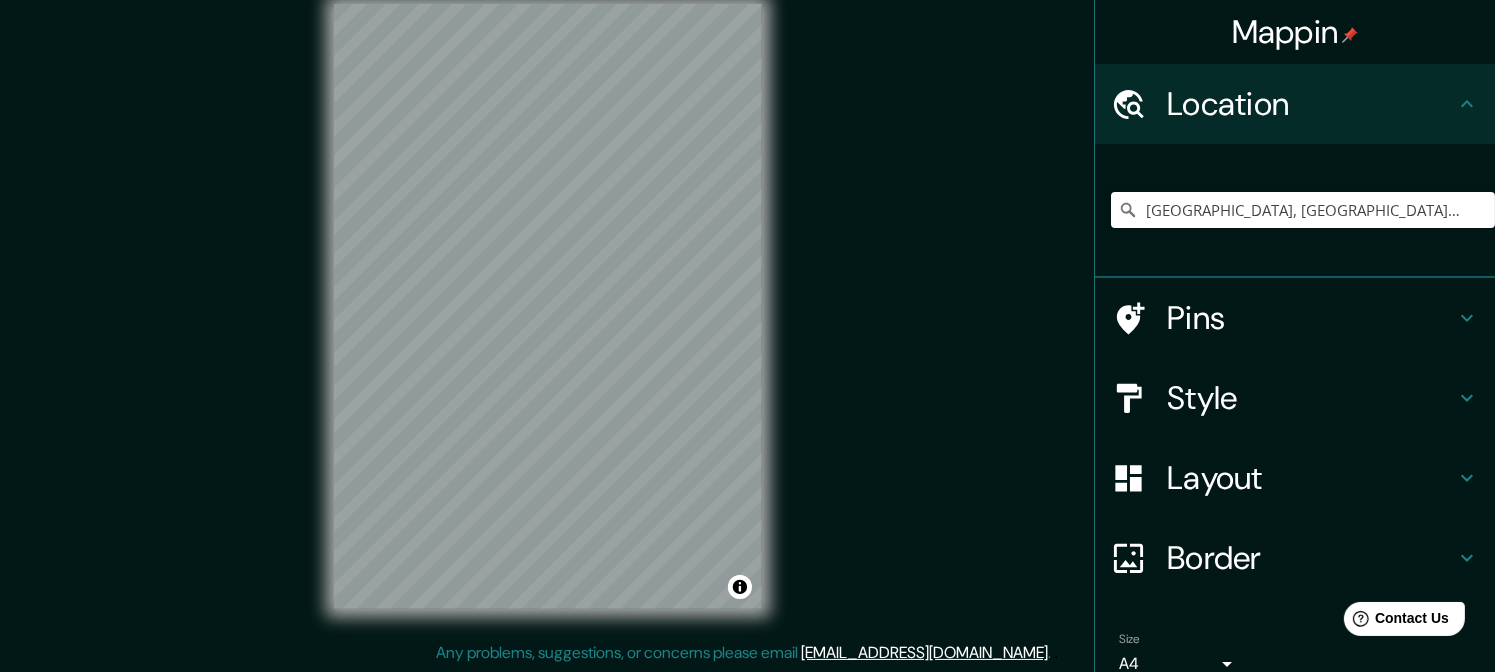 click on "Pins" at bounding box center [1311, 318] 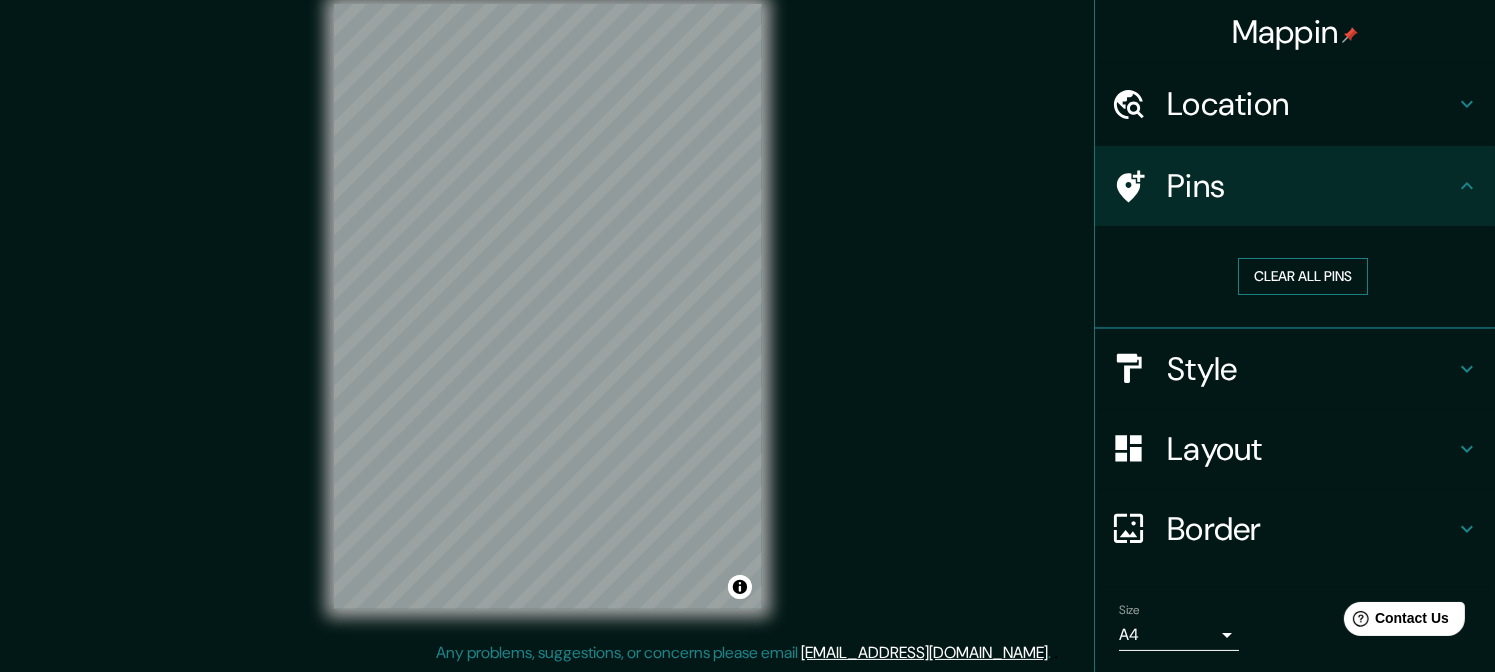 click on "Clear all pins" at bounding box center [1303, 276] 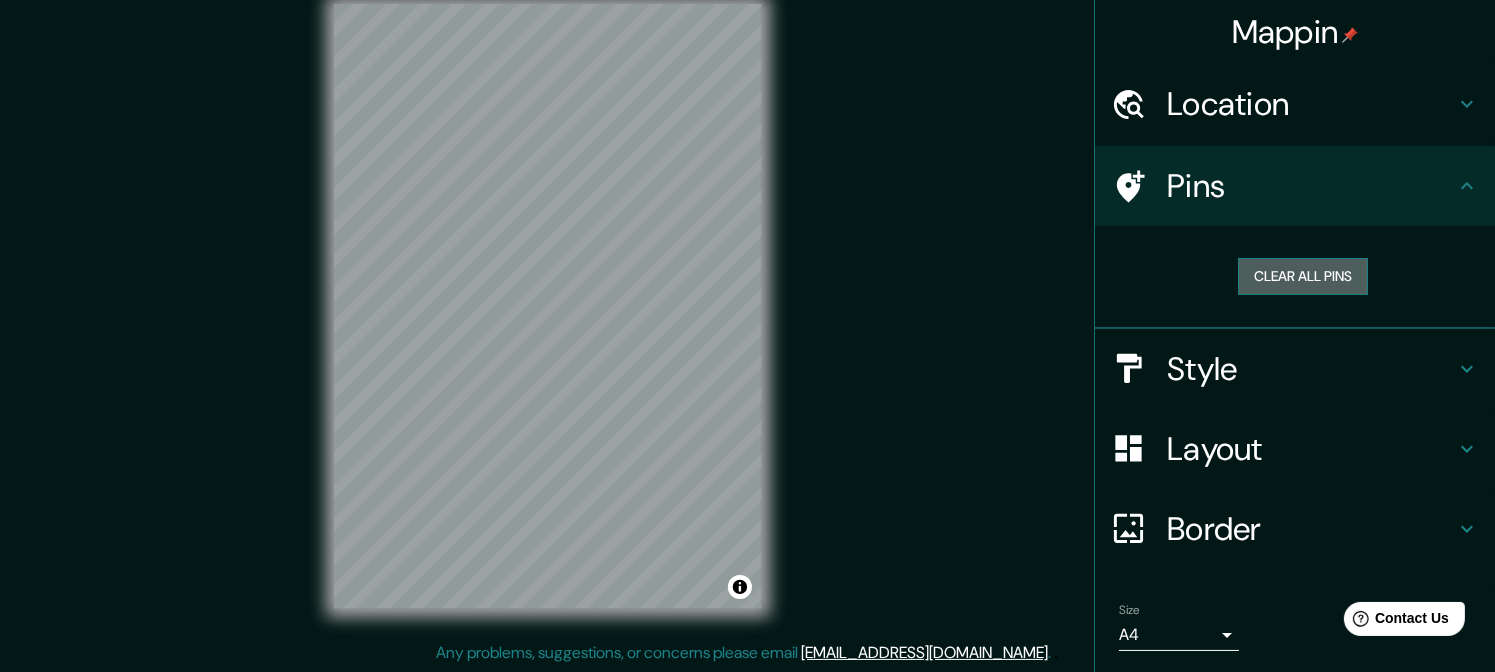 click on "Clear all pins" at bounding box center (1303, 276) 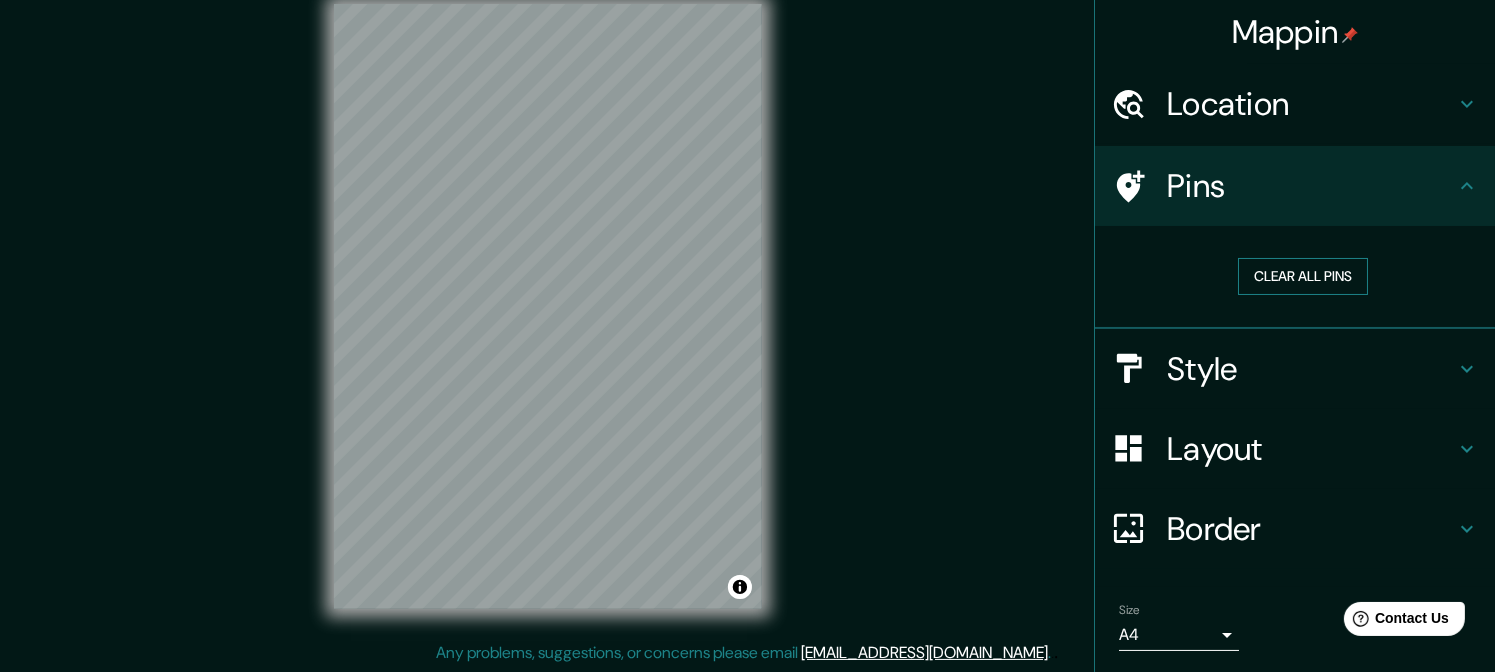 click on "Clear all pins" at bounding box center (1303, 276) 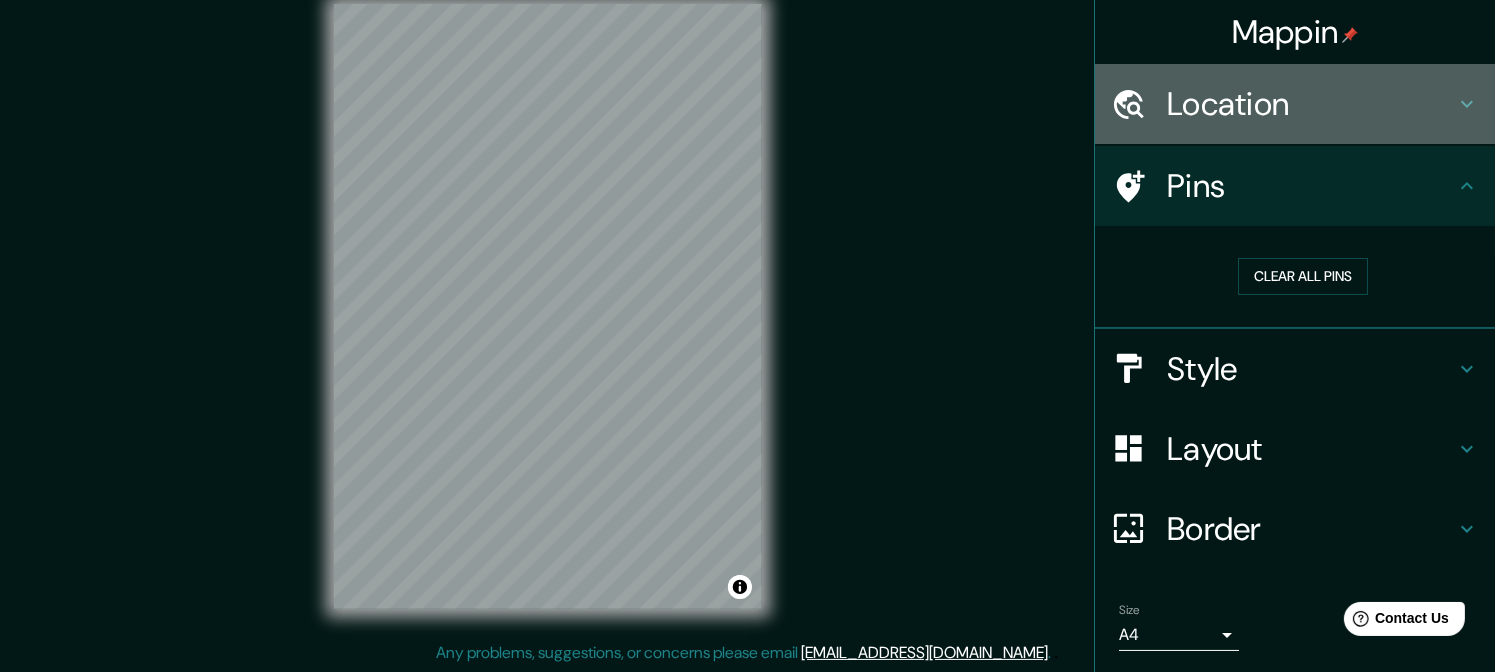 click on "Location" at bounding box center [1311, 104] 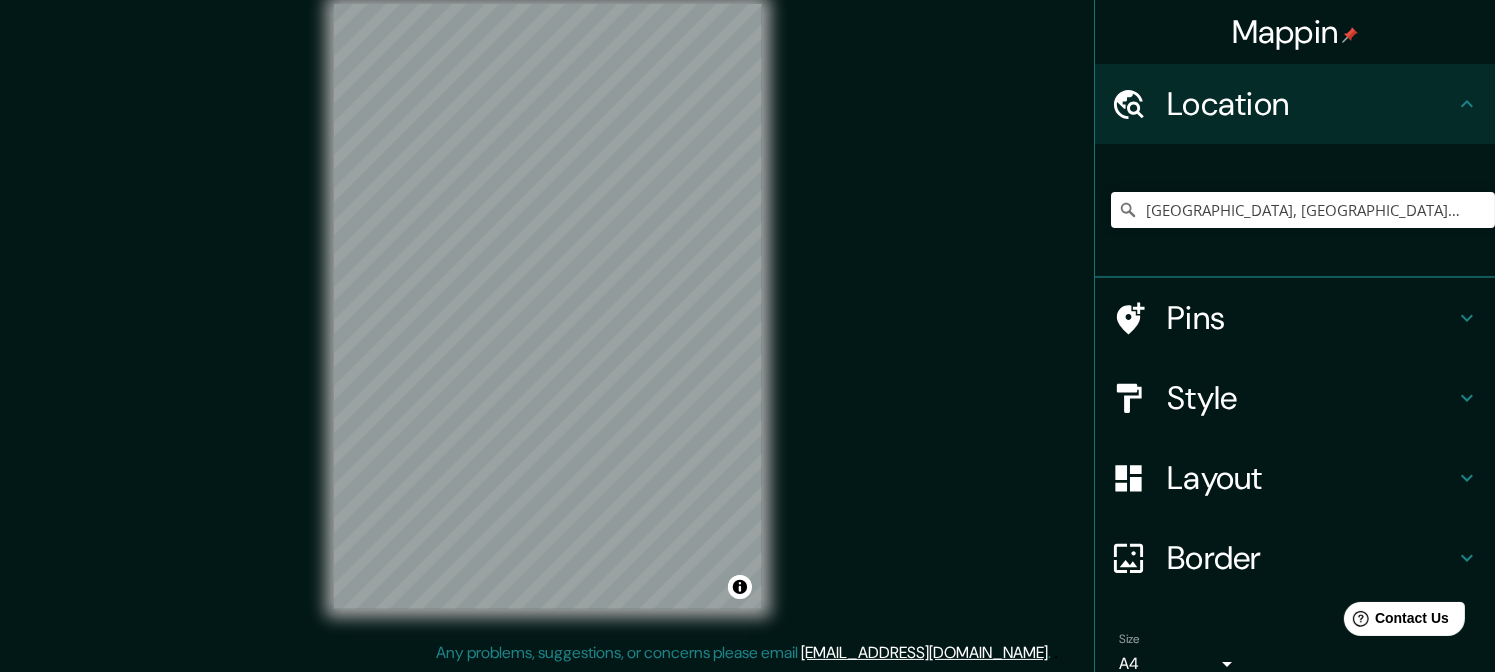 click on "Location" at bounding box center (1311, 104) 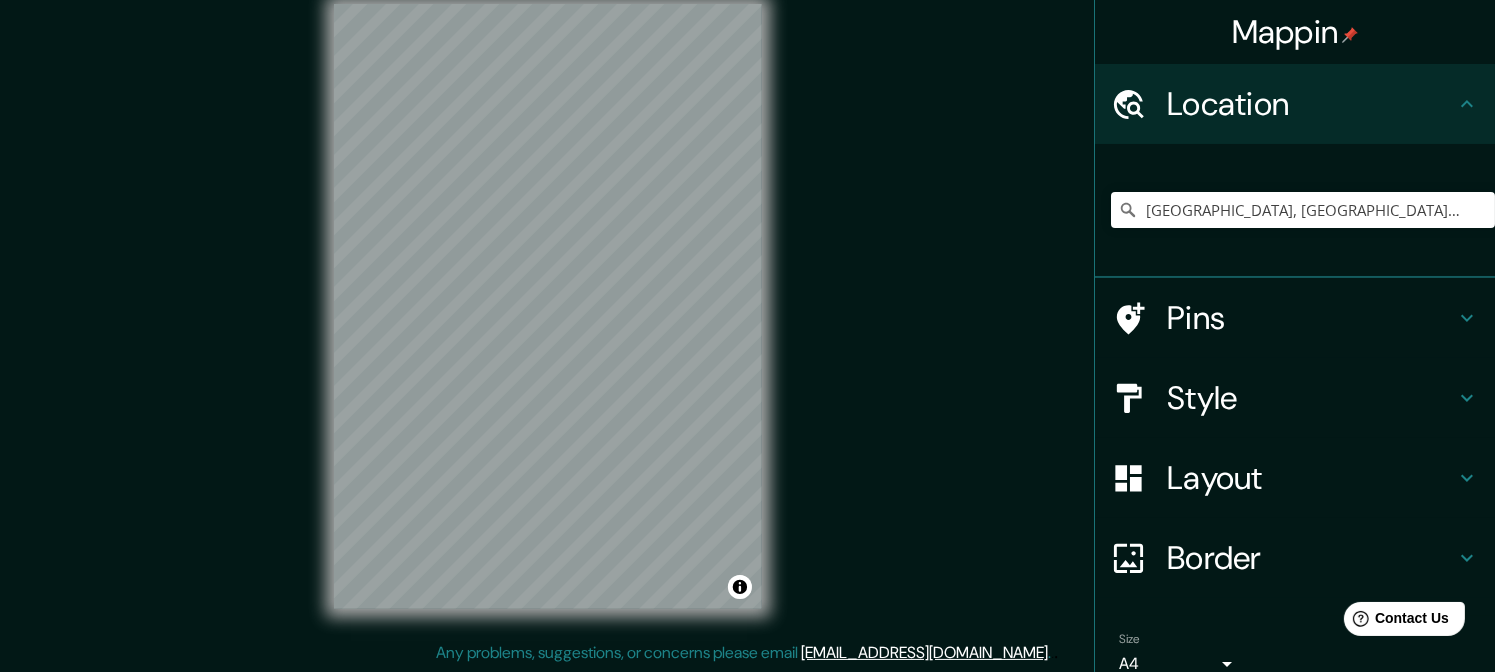 click on "Style" at bounding box center [1311, 398] 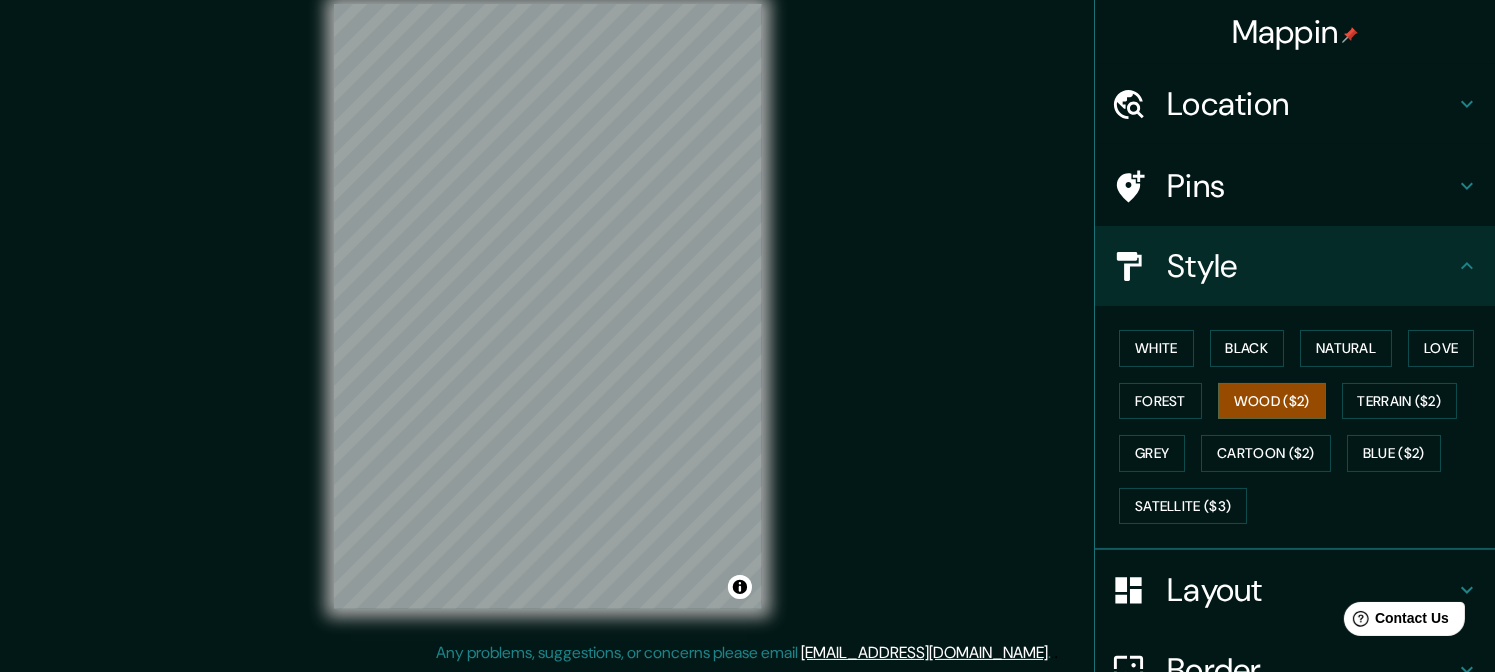 click on "Style" at bounding box center [1295, 266] 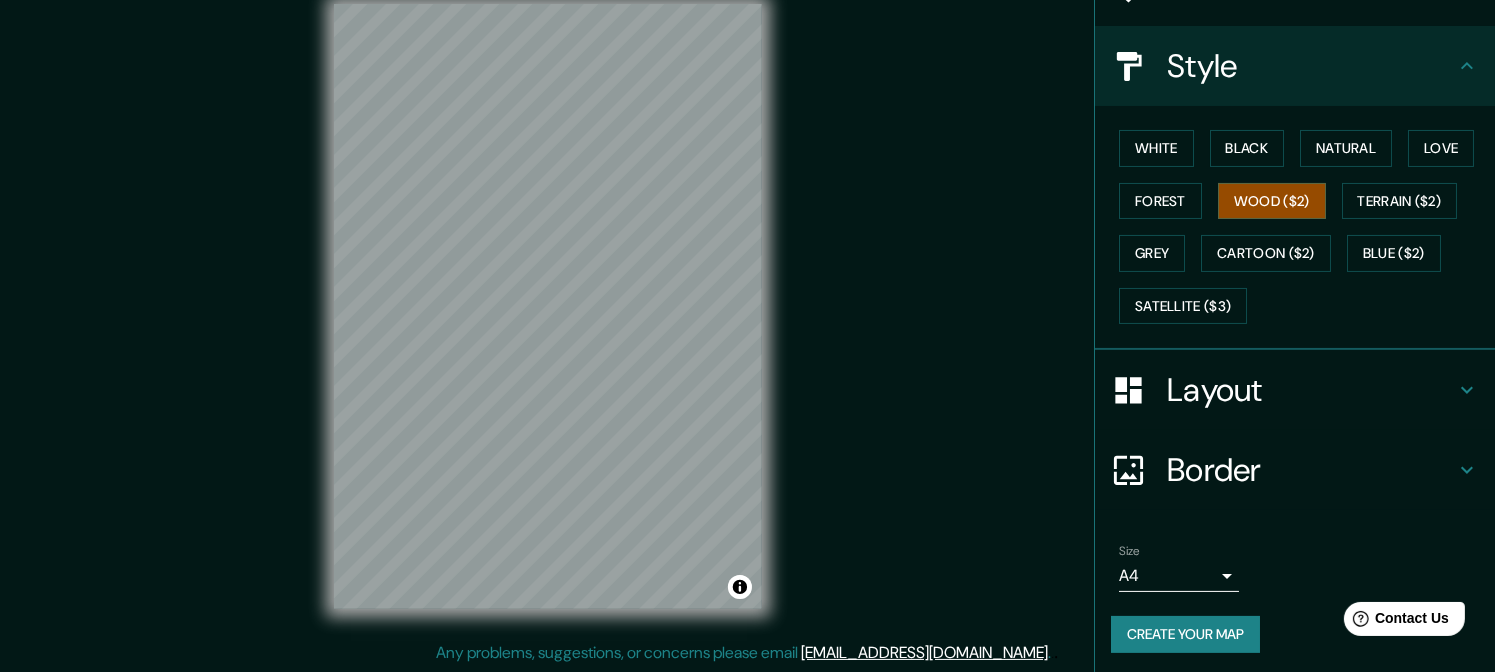click on "Layout" at bounding box center (1295, 390) 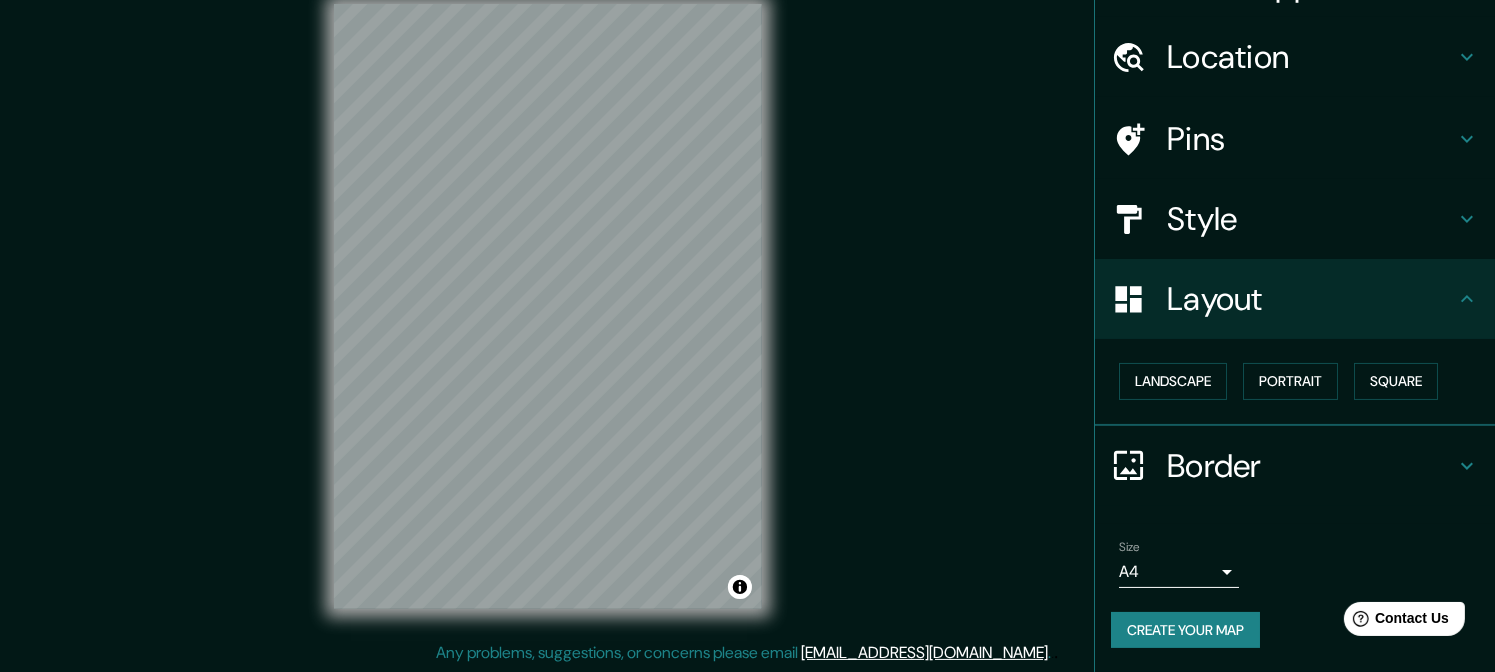scroll, scrollTop: 45, scrollLeft: 0, axis: vertical 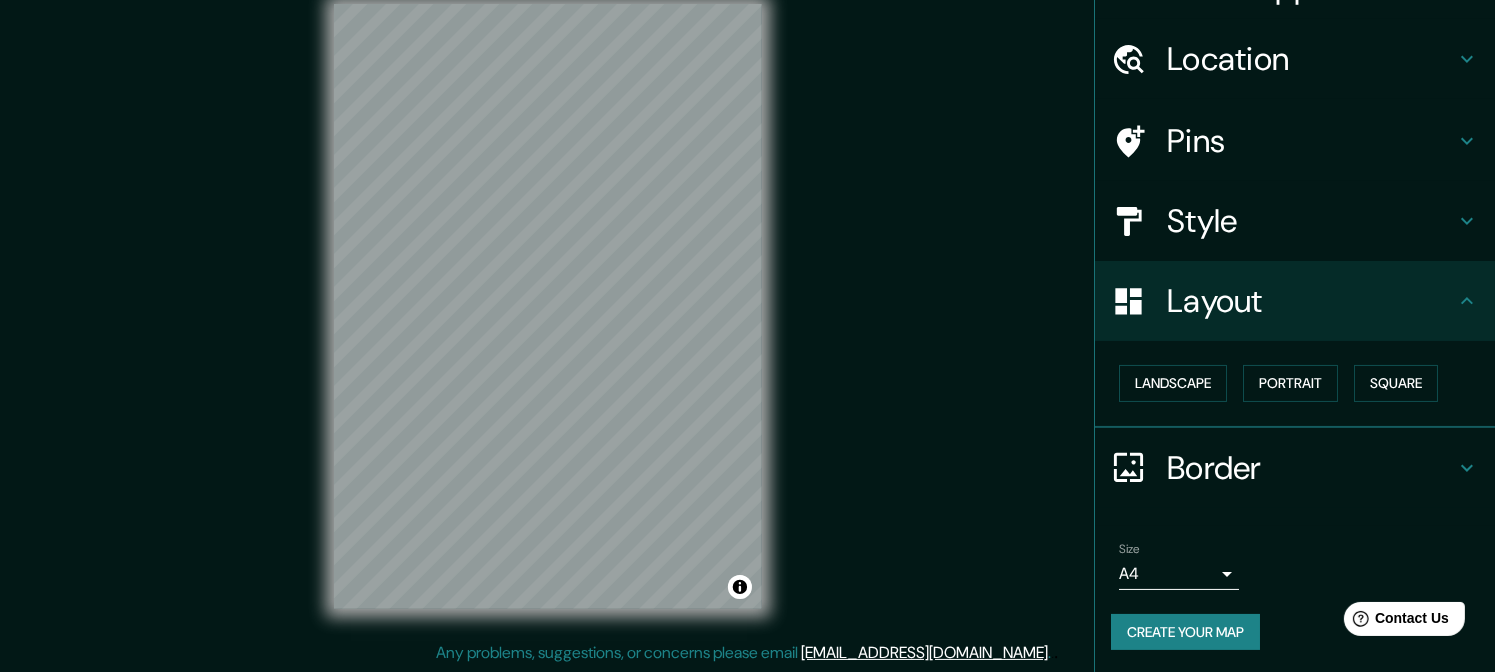 click on "Border" at bounding box center [1295, 468] 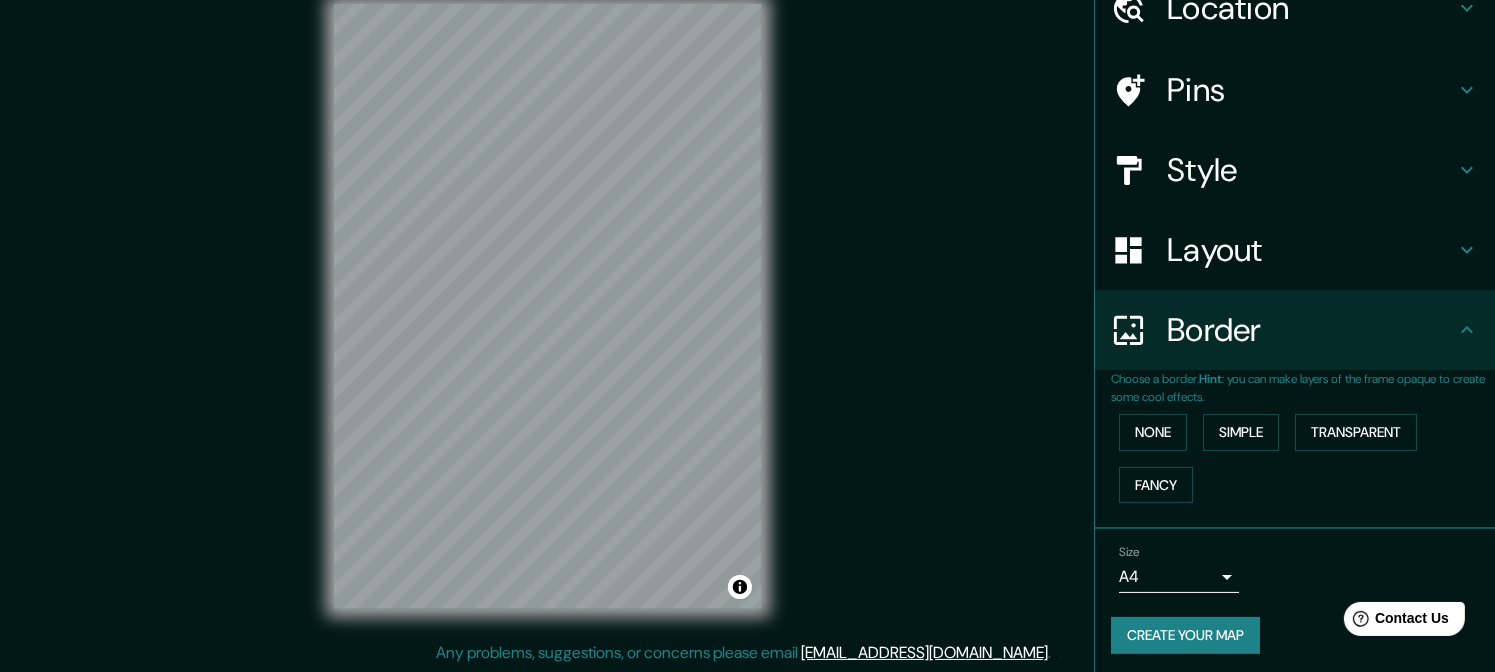scroll, scrollTop: 100, scrollLeft: 0, axis: vertical 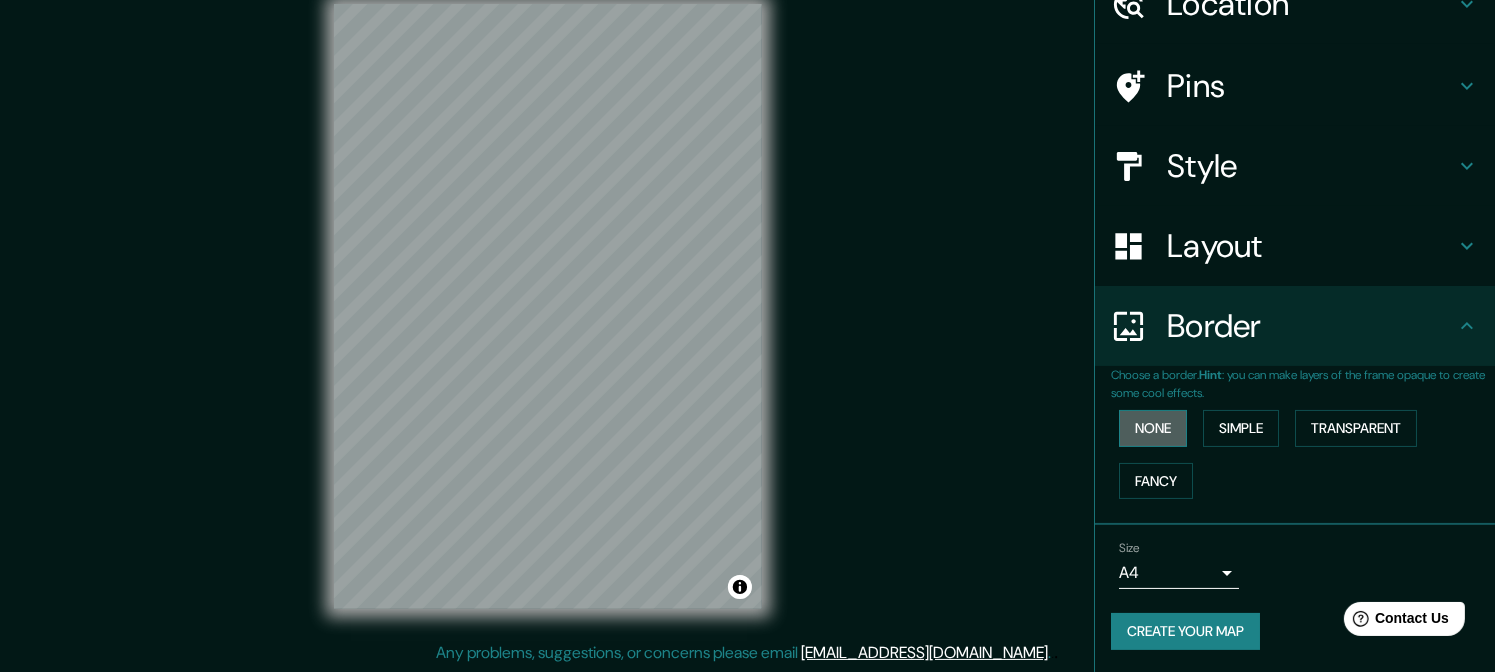 click on "None" at bounding box center [1153, 428] 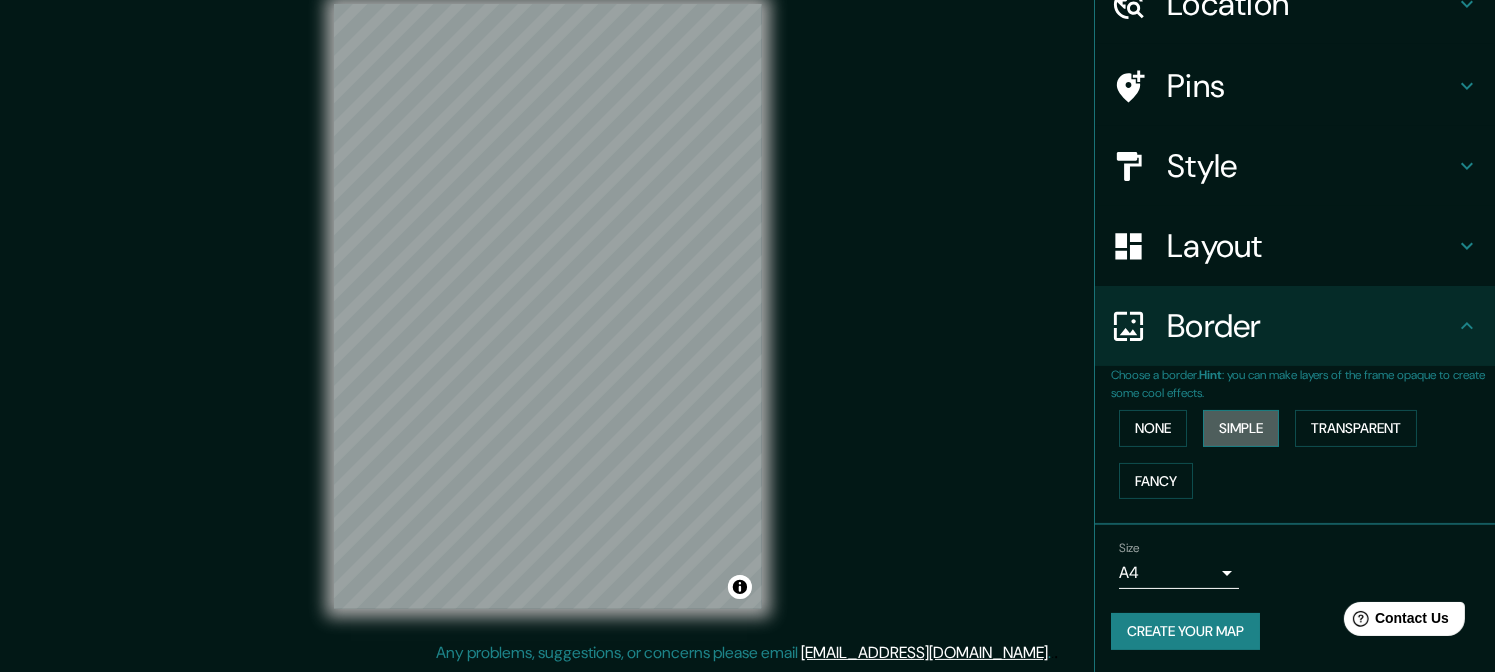 click on "Simple" at bounding box center [1241, 428] 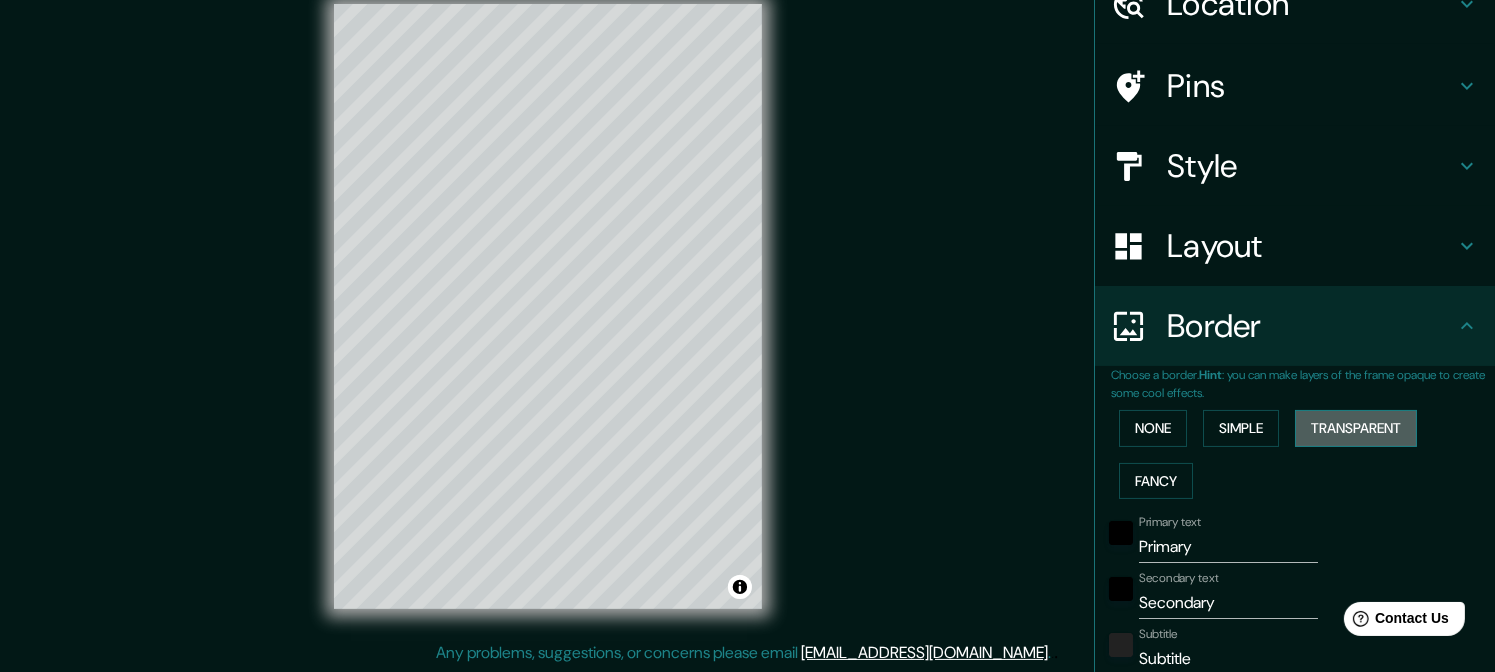 click on "Transparent" at bounding box center (1356, 428) 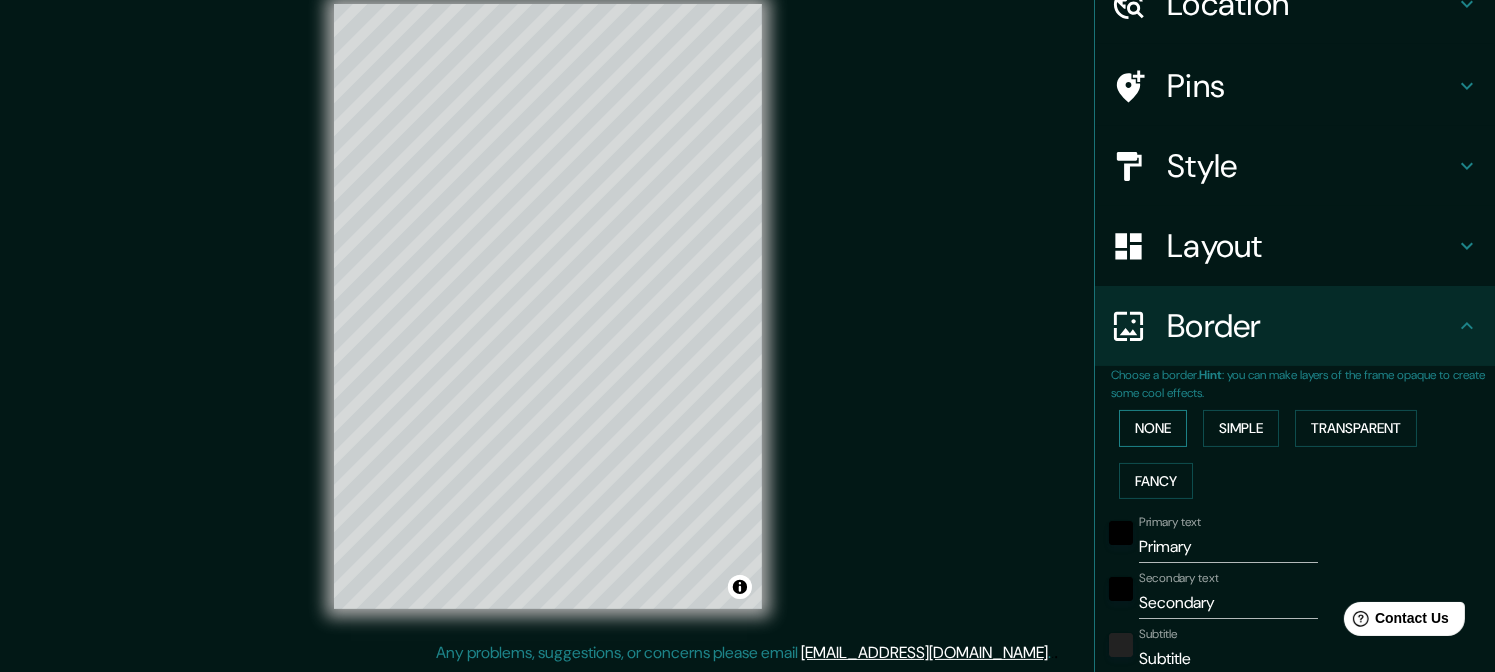click on "None" at bounding box center [1153, 428] 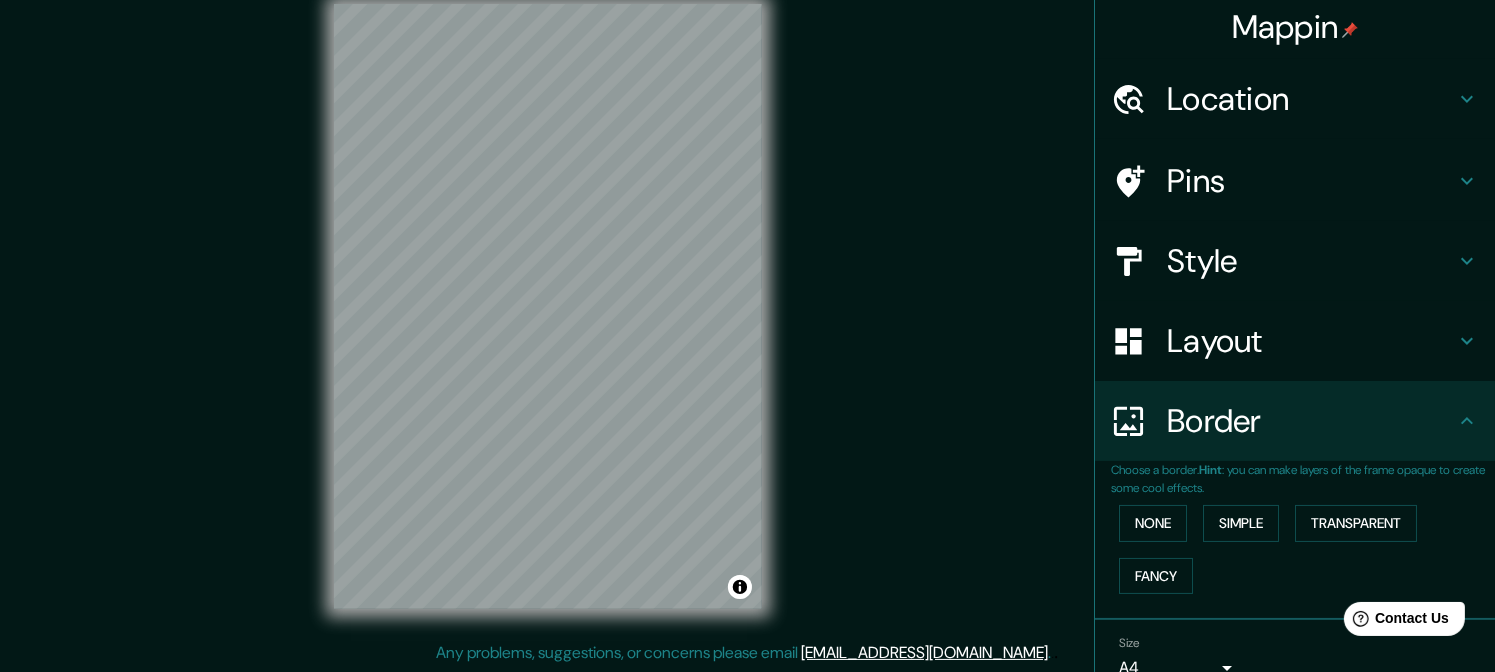 scroll, scrollTop: 0, scrollLeft: 0, axis: both 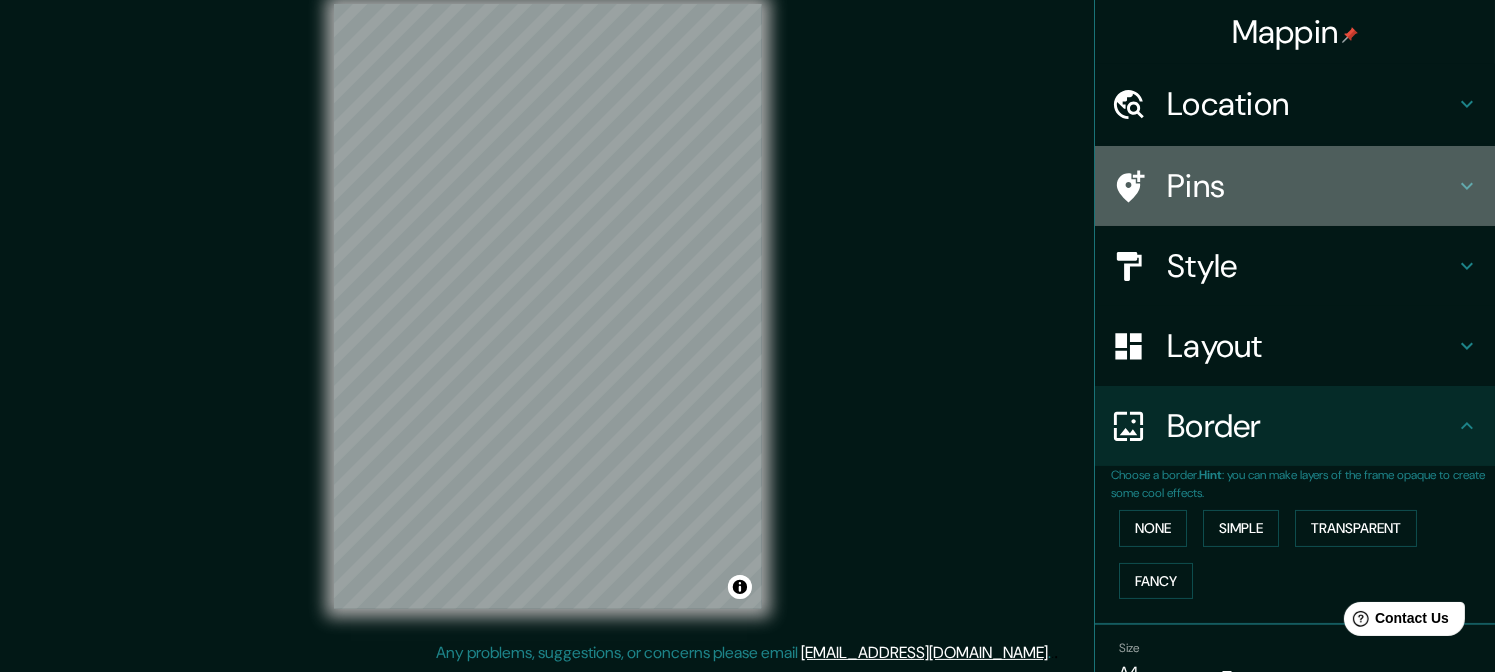 click on "Pins" at bounding box center (1311, 186) 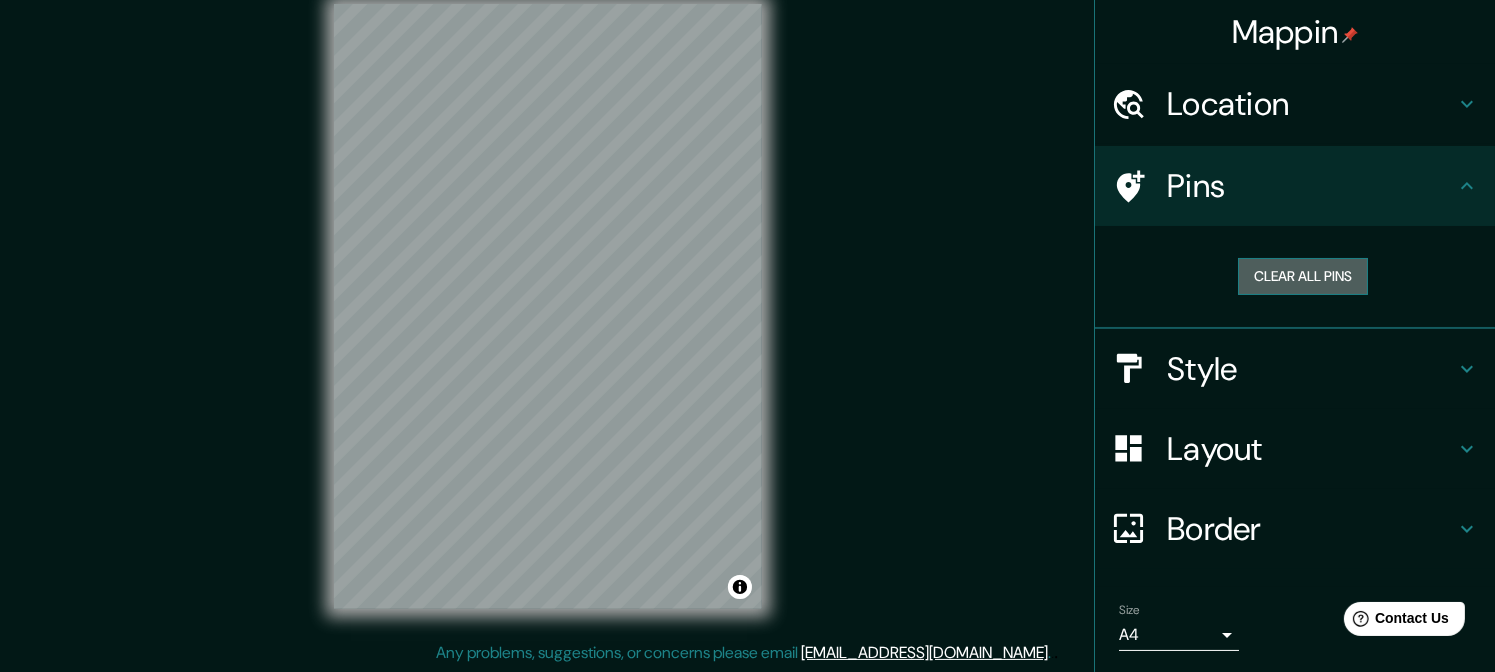 click on "Clear all pins" at bounding box center (1303, 276) 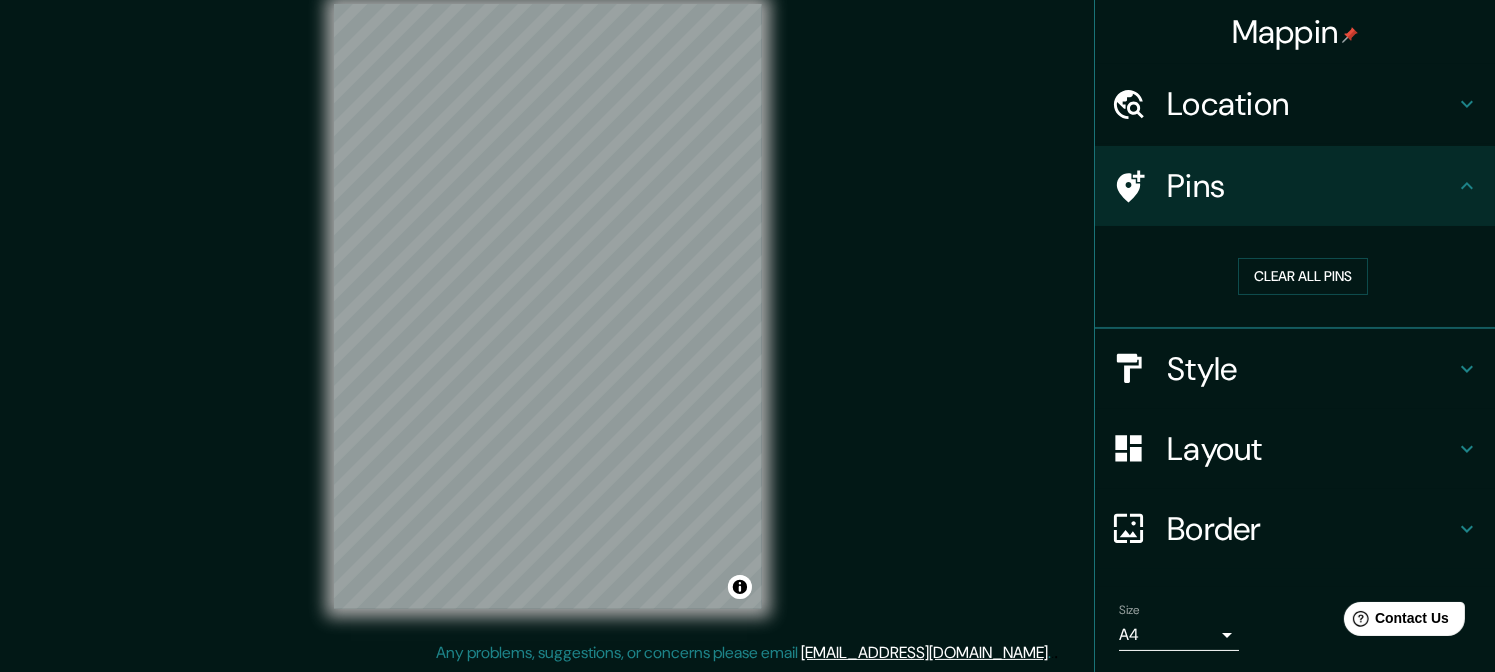 click on "© Mapbox   © OpenStreetMap   Improve this map" at bounding box center (548, 306) 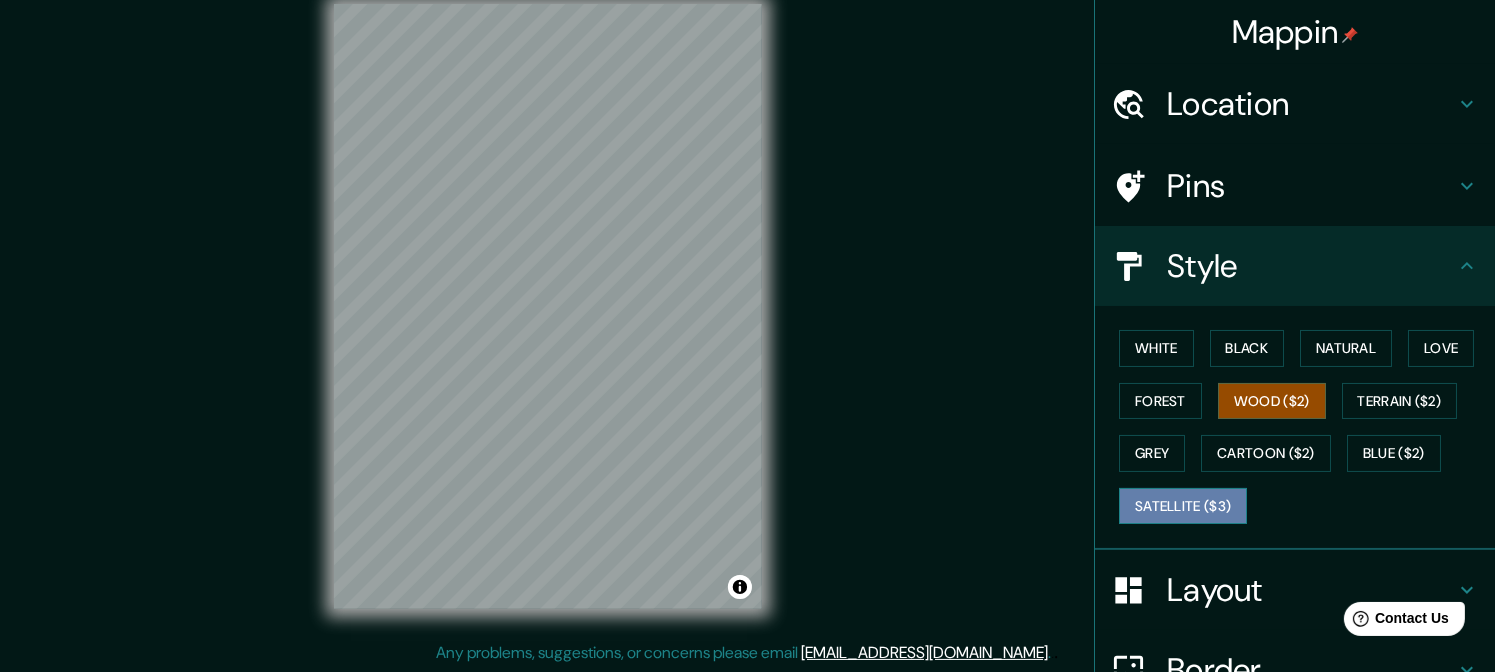 click on "Satellite ($3)" at bounding box center [1183, 506] 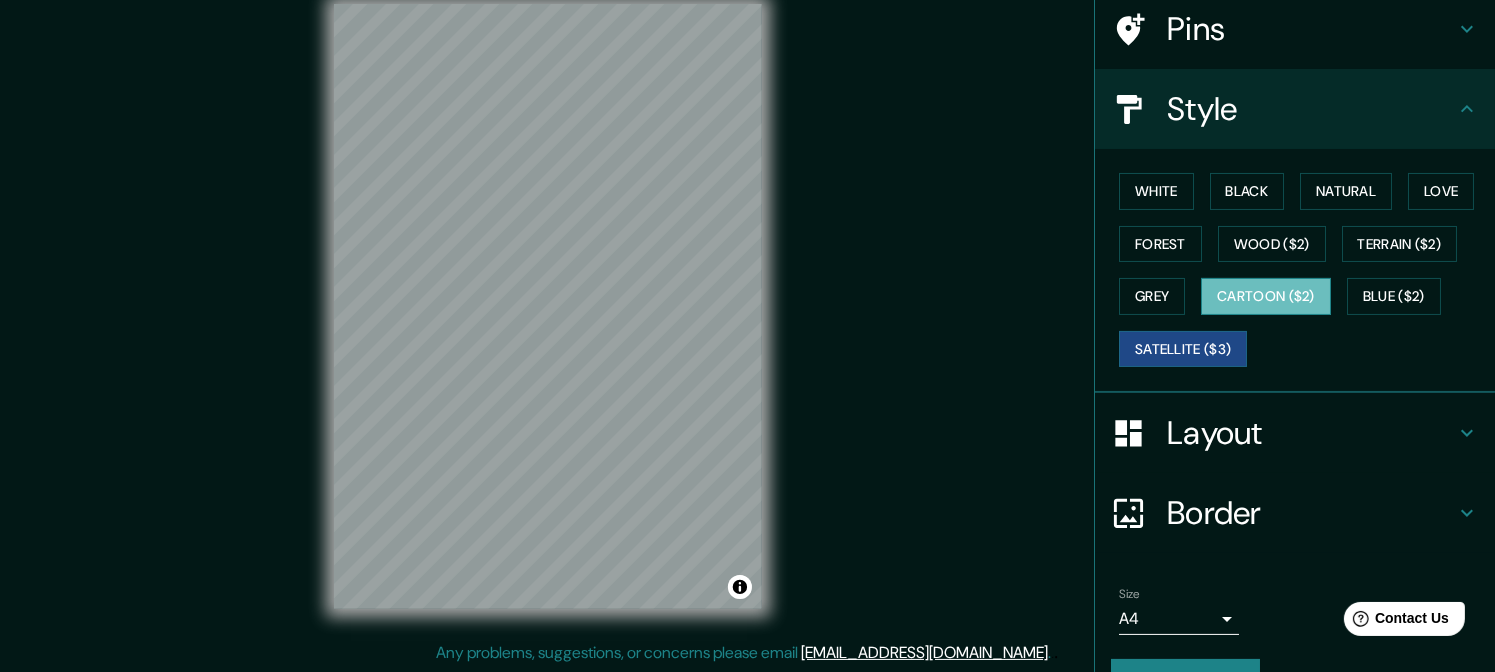 scroll, scrollTop: 201, scrollLeft: 0, axis: vertical 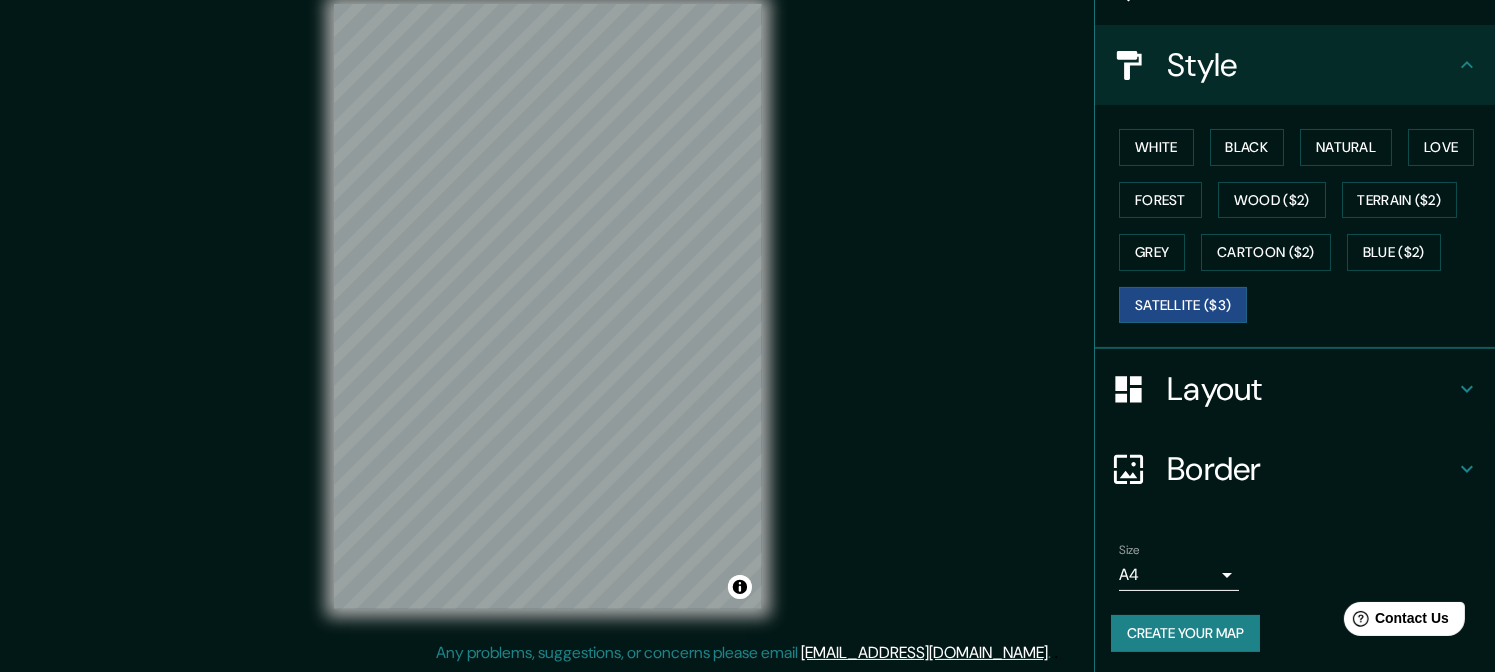 click on "Create your map" at bounding box center [1185, 633] 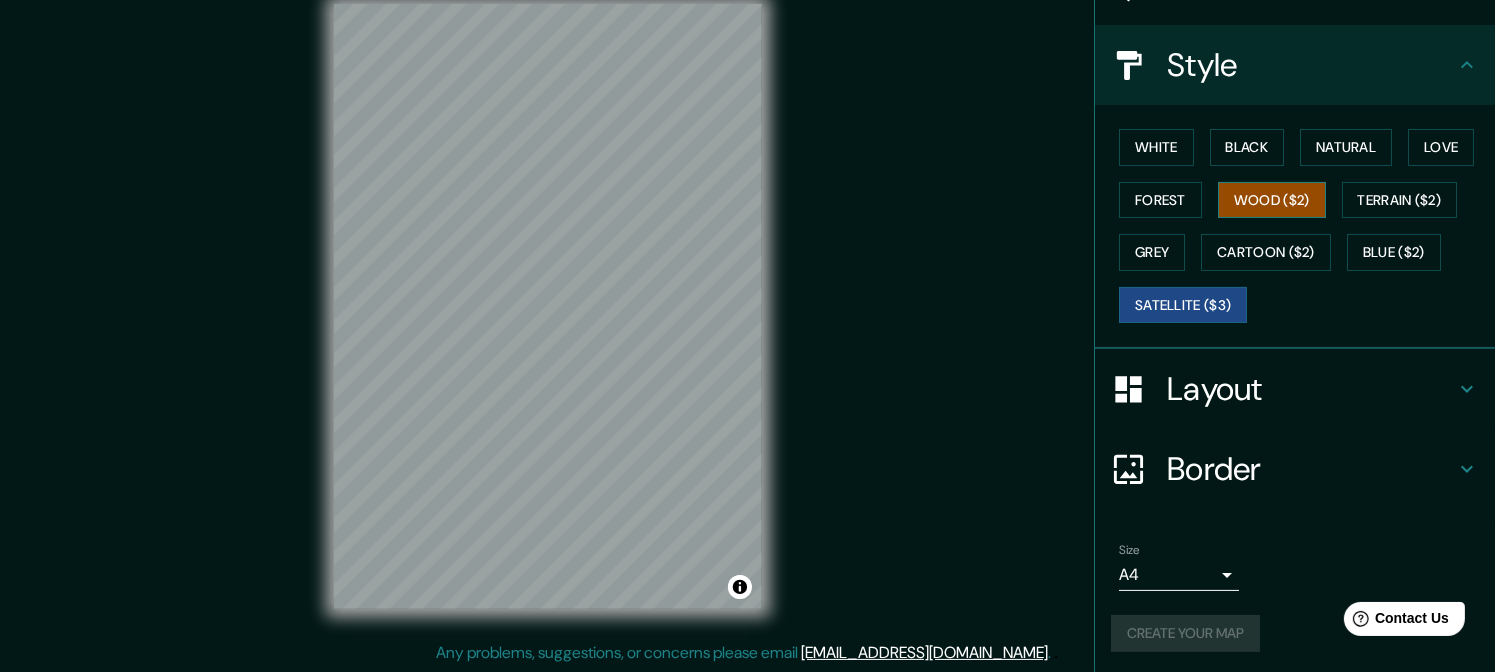click on "Wood ($2)" at bounding box center (1272, 200) 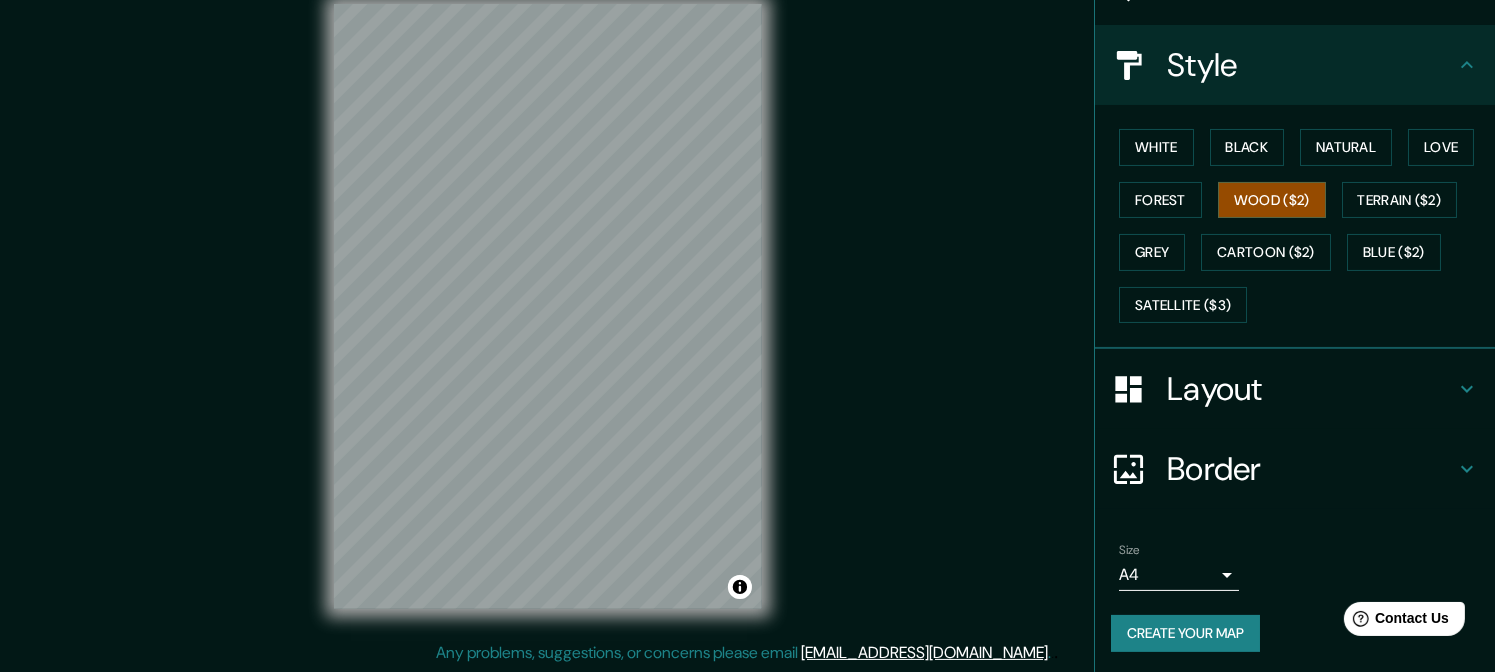 click on "Create your map" at bounding box center [1185, 633] 